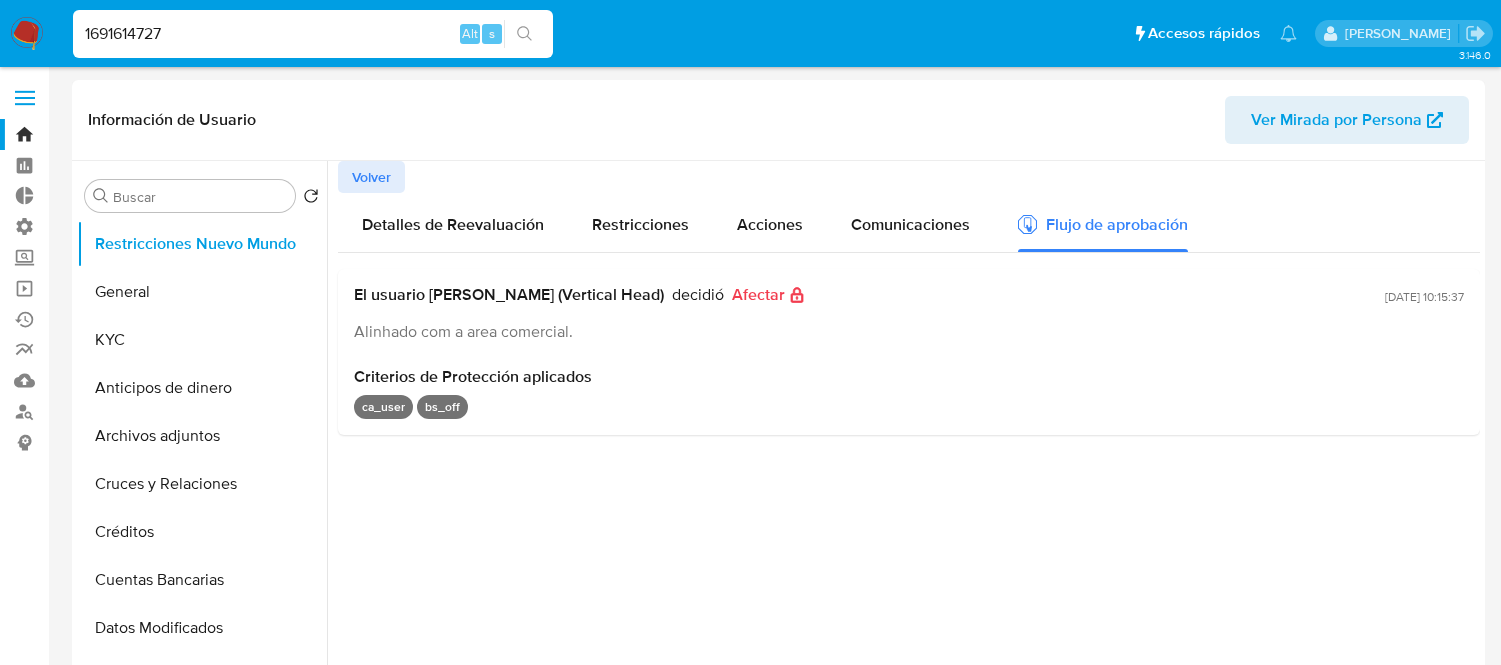 select on "10" 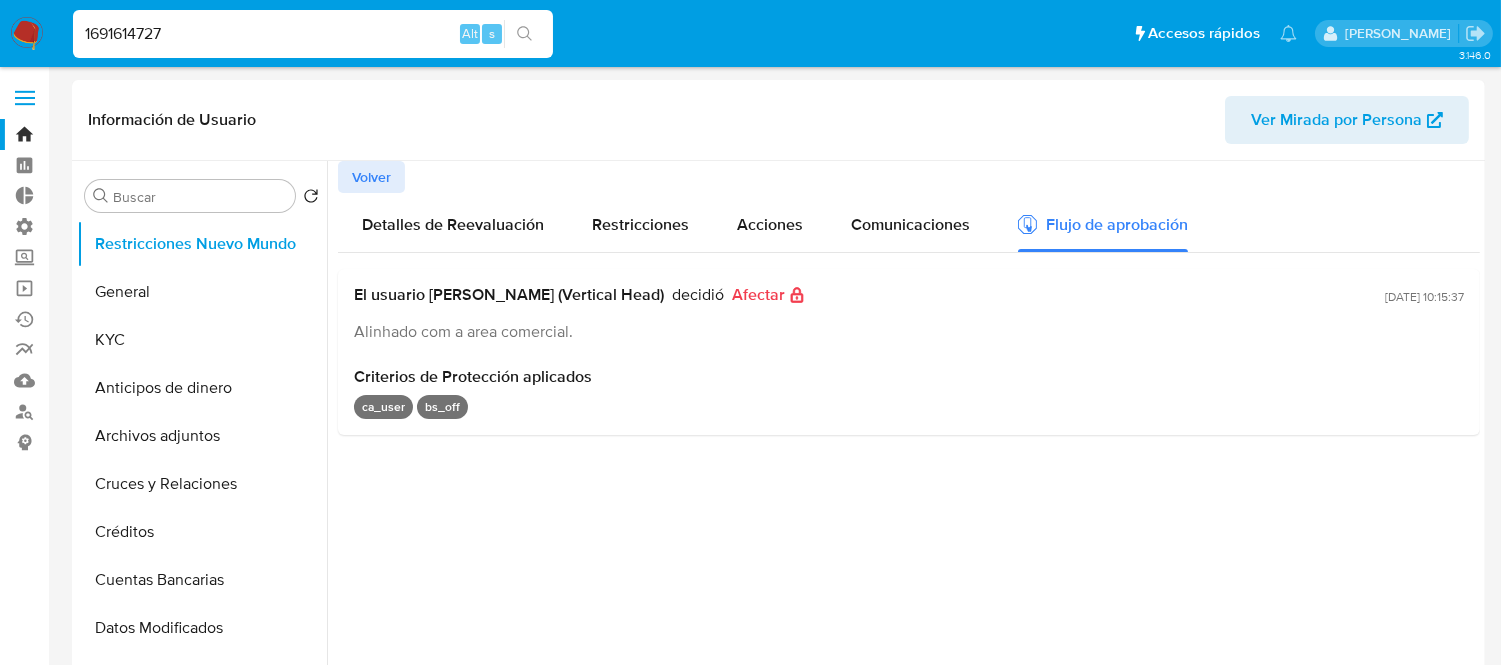 type on "1691614727" 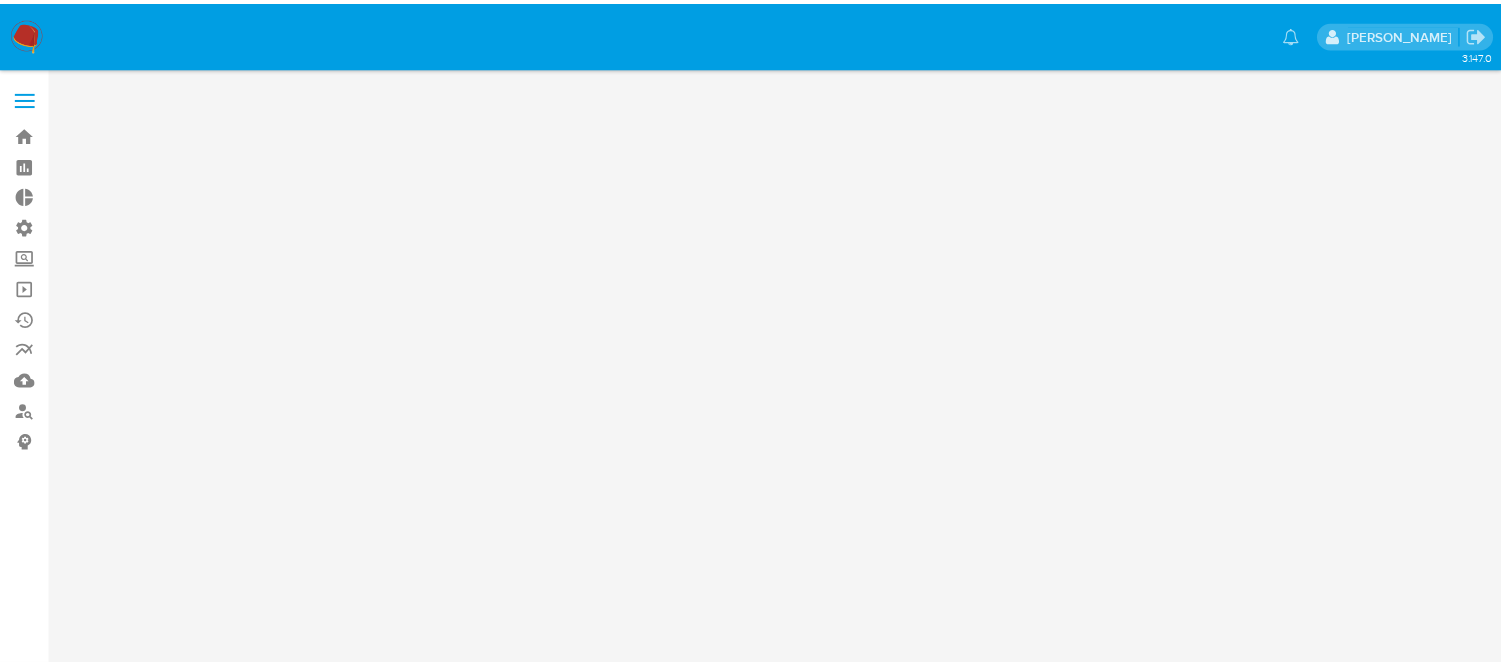 scroll, scrollTop: 0, scrollLeft: 0, axis: both 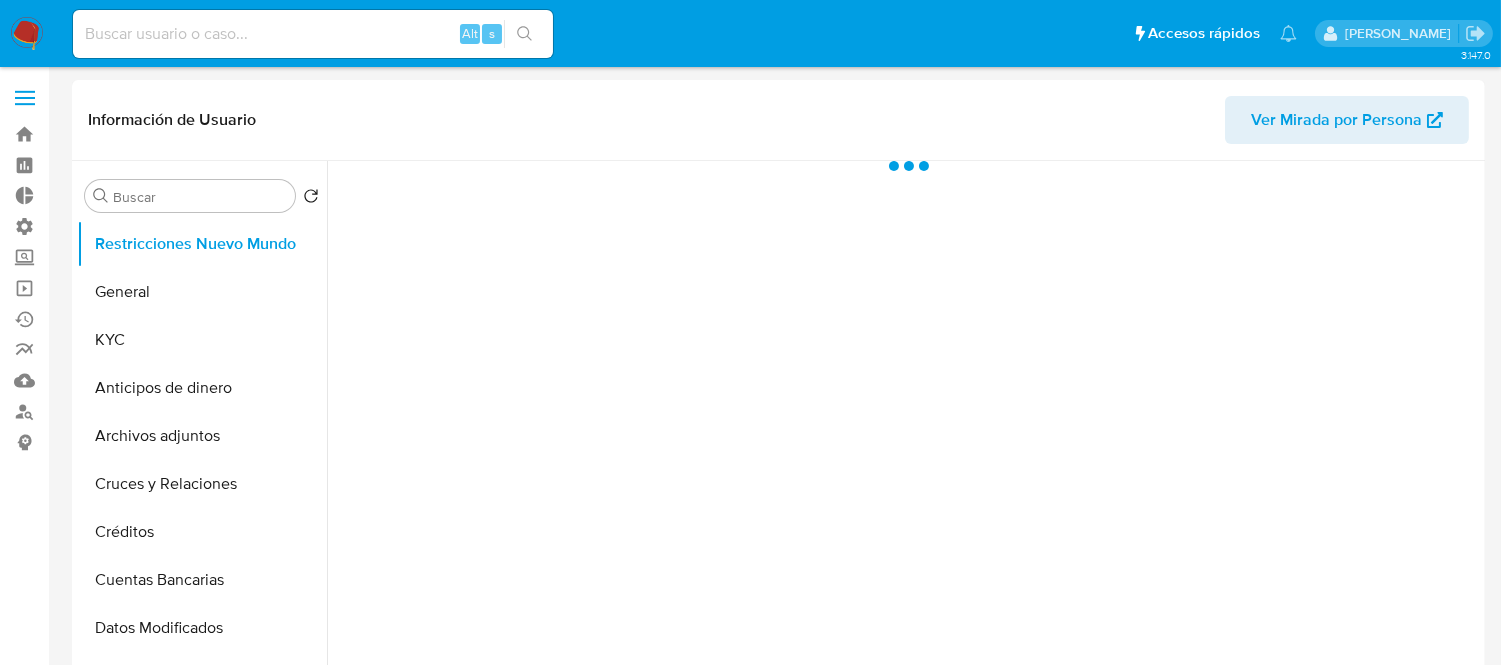 click on "Alt s" at bounding box center [313, 34] 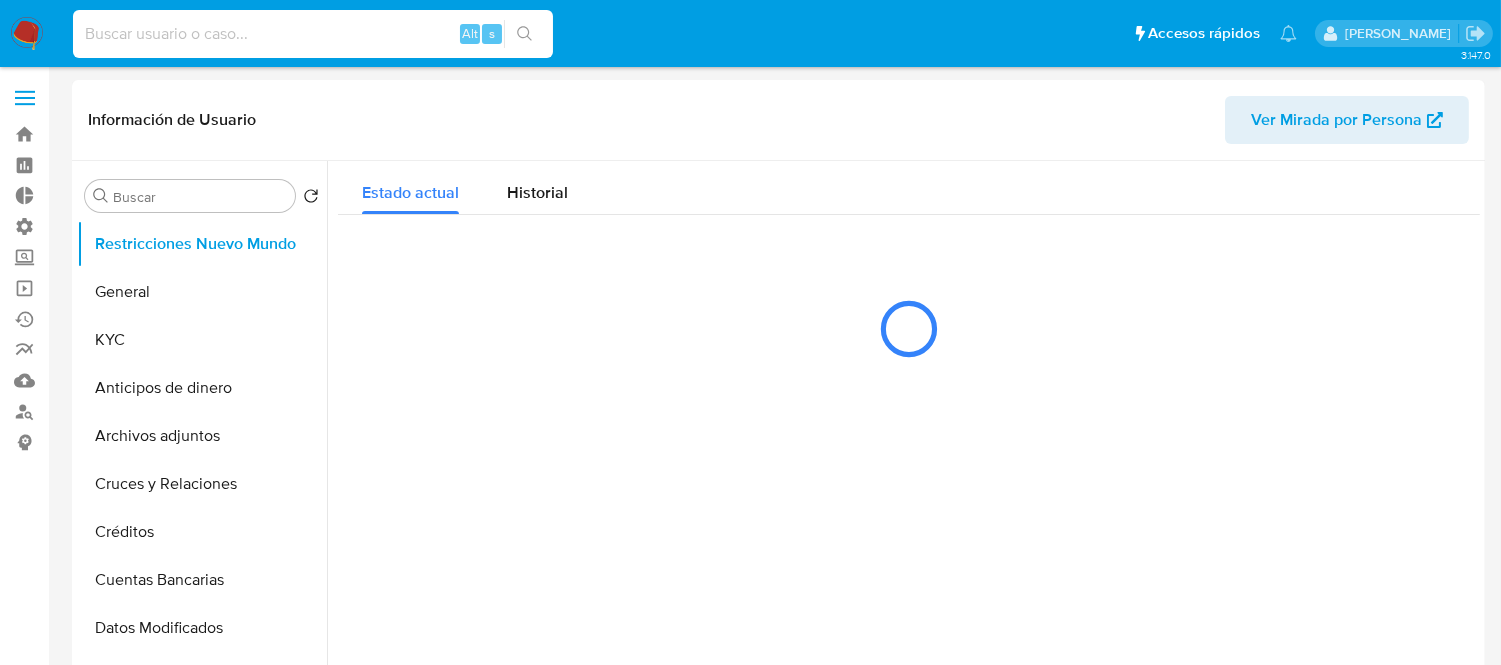 click at bounding box center [313, 34] 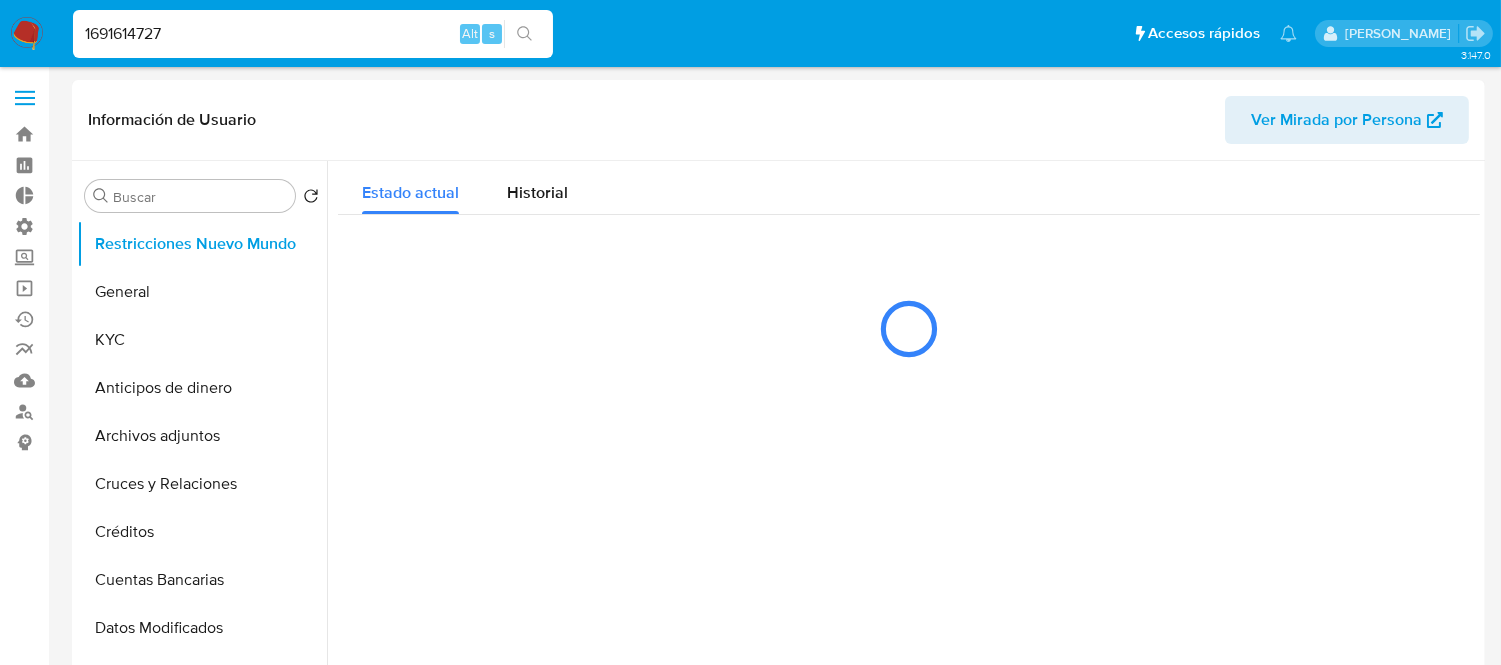 type on "1691614727" 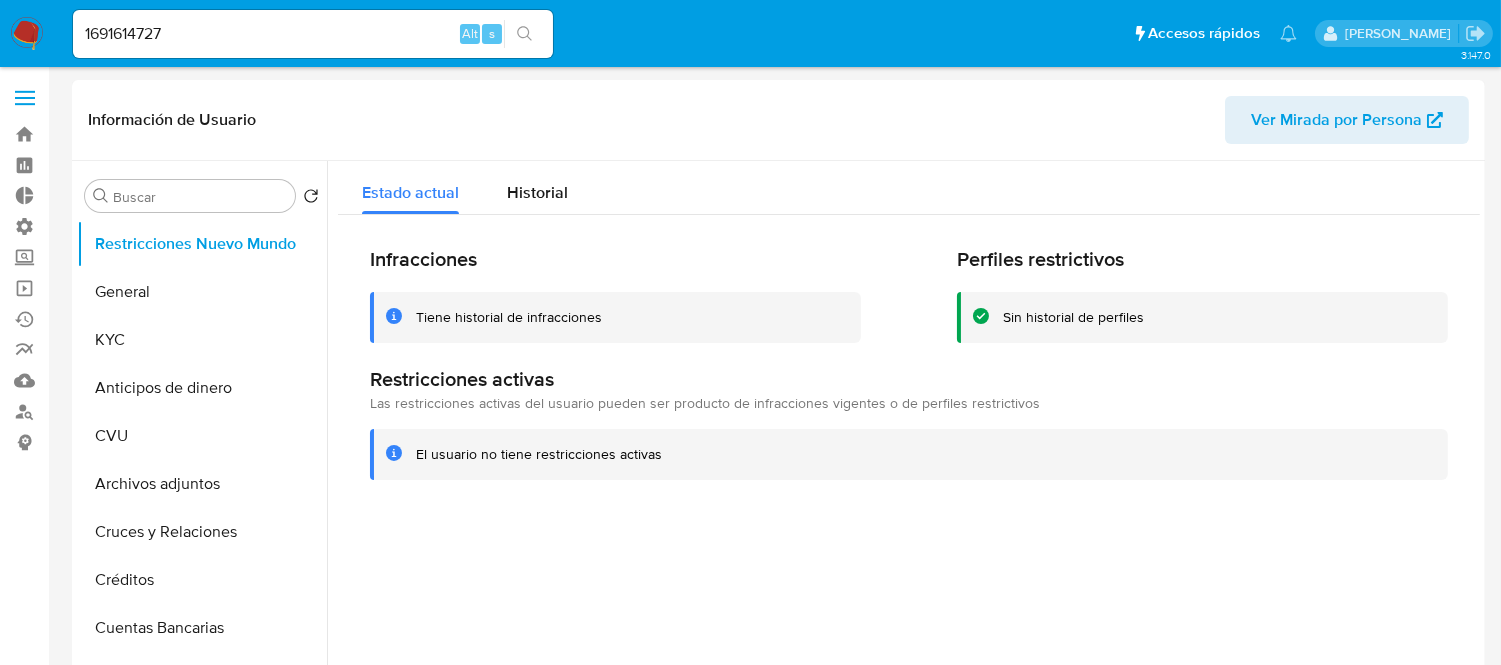 select on "10" 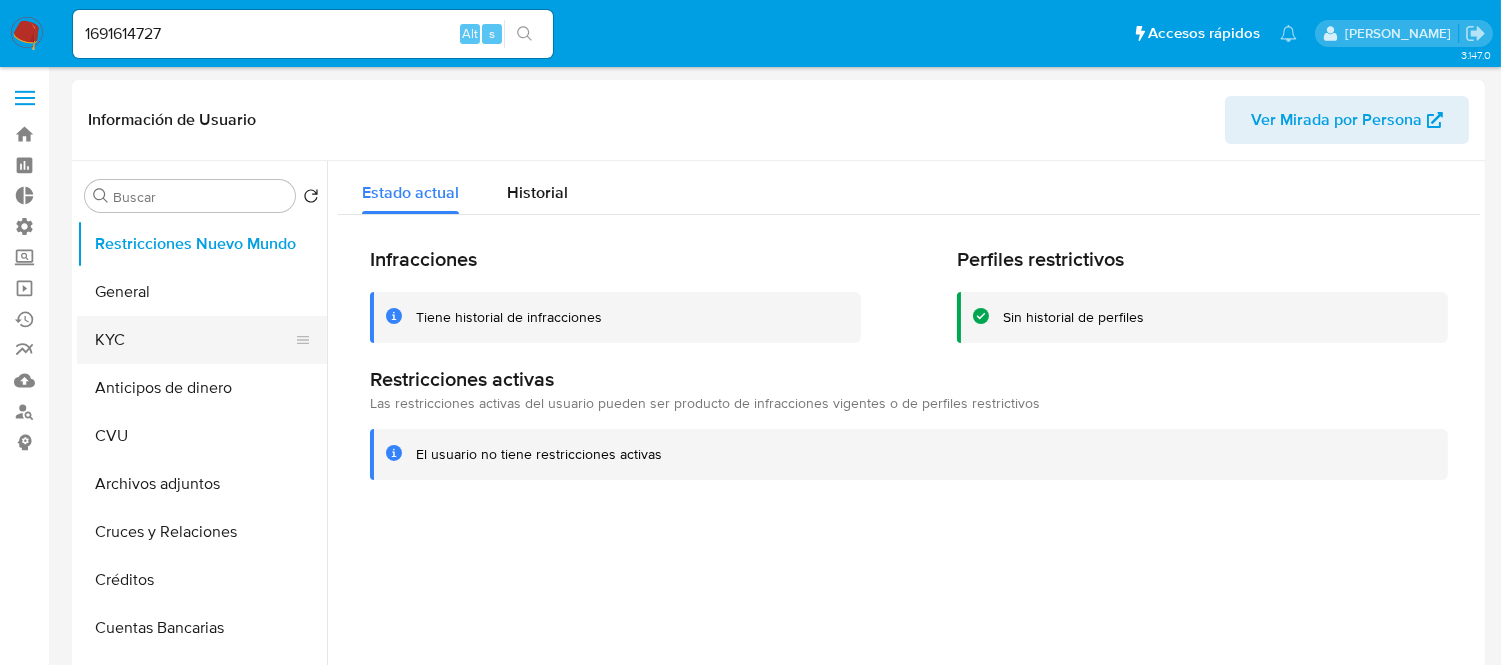 click on "KYC" at bounding box center [194, 340] 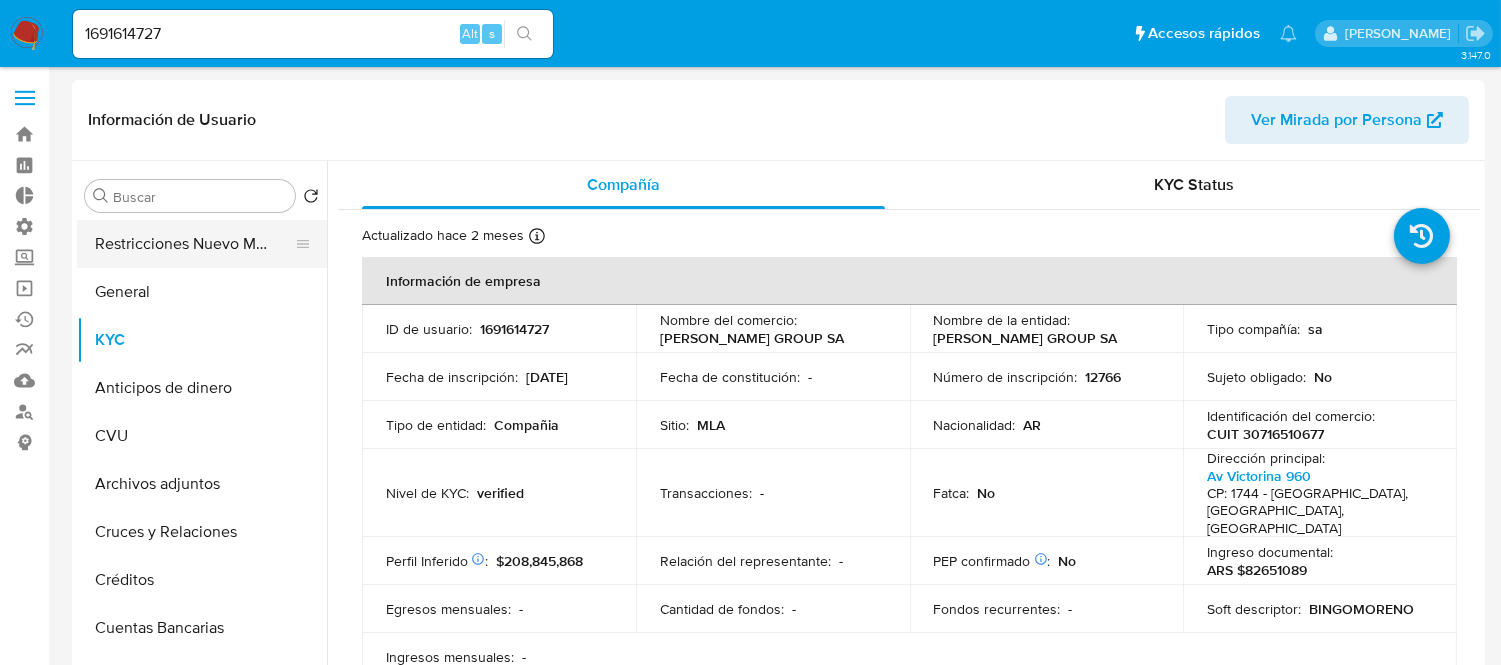click on "Restricciones Nuevo Mundo" at bounding box center (194, 244) 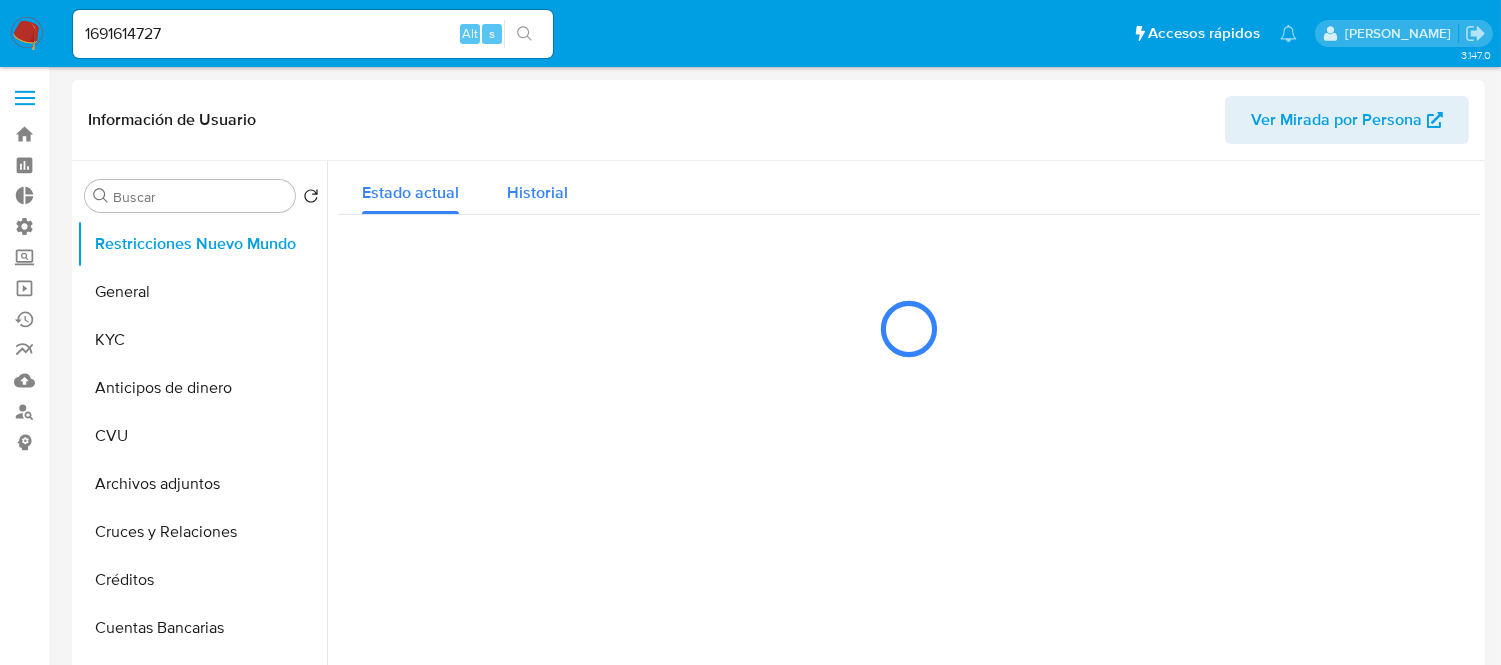 click on "Historial" at bounding box center [537, 187] 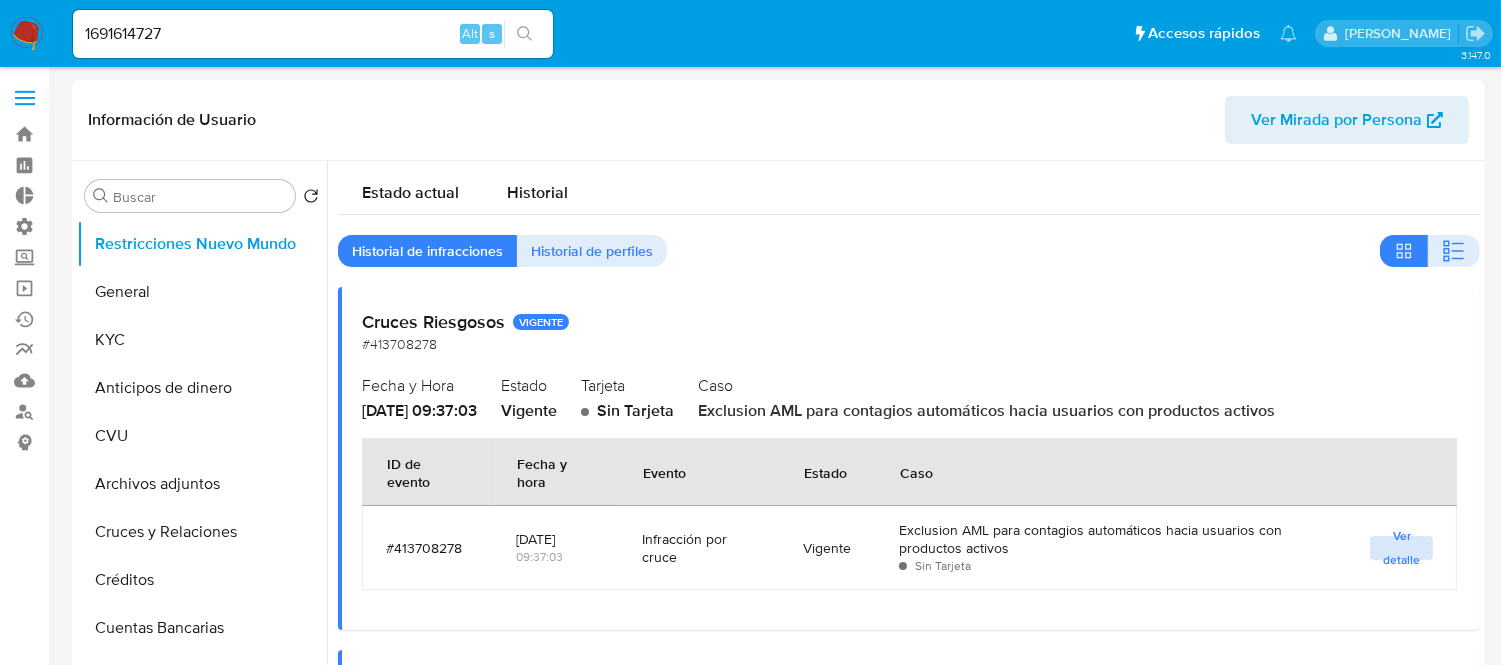 click on "Ver detalle" at bounding box center [1401, 548] 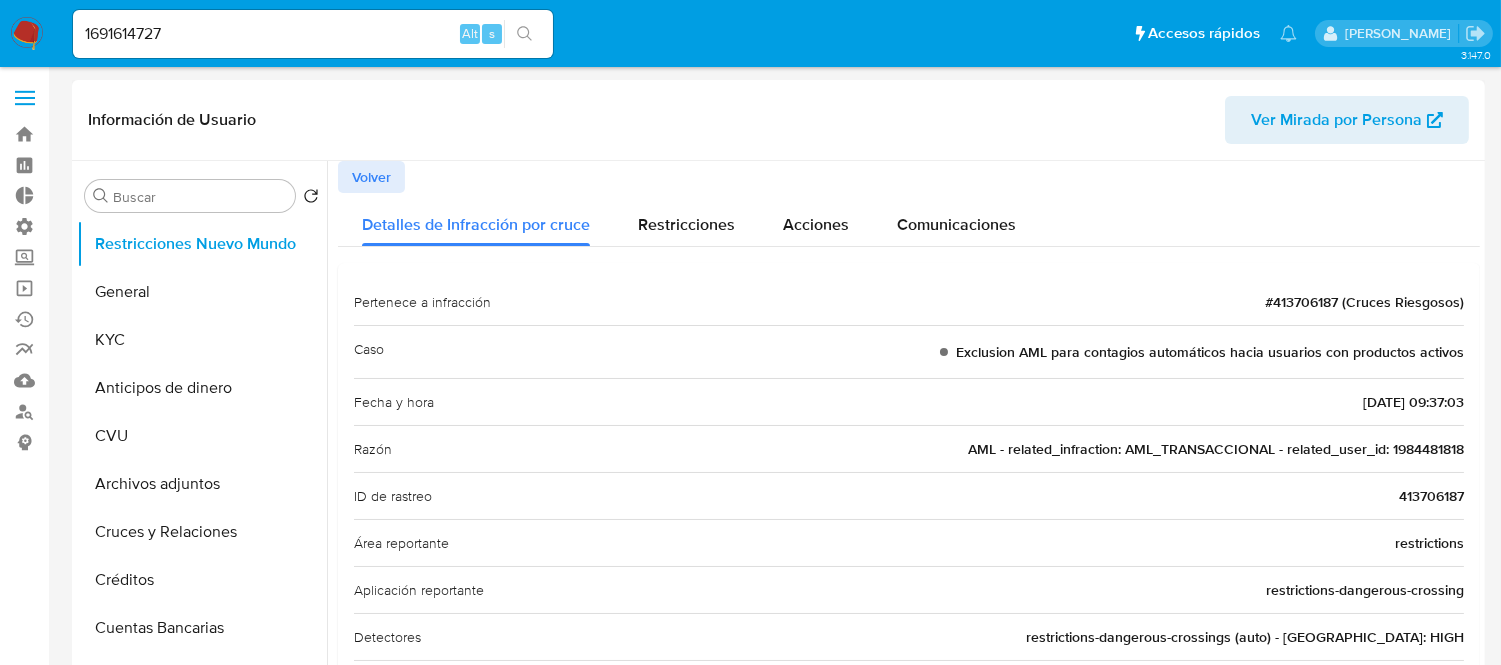click on "AML - related_infraction: AML_TRANSACCIONAL - related_user_id: 1984481818" at bounding box center (1216, 449) 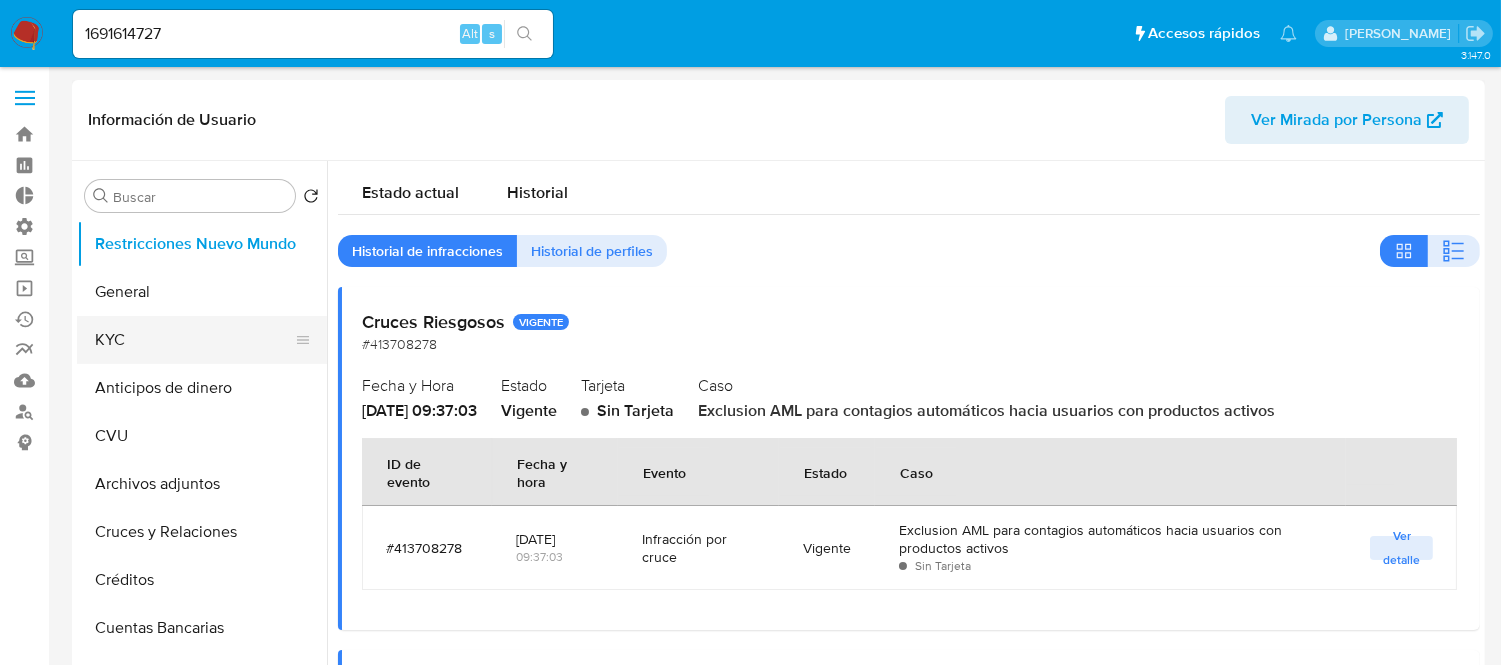 click on "KYC" at bounding box center (194, 340) 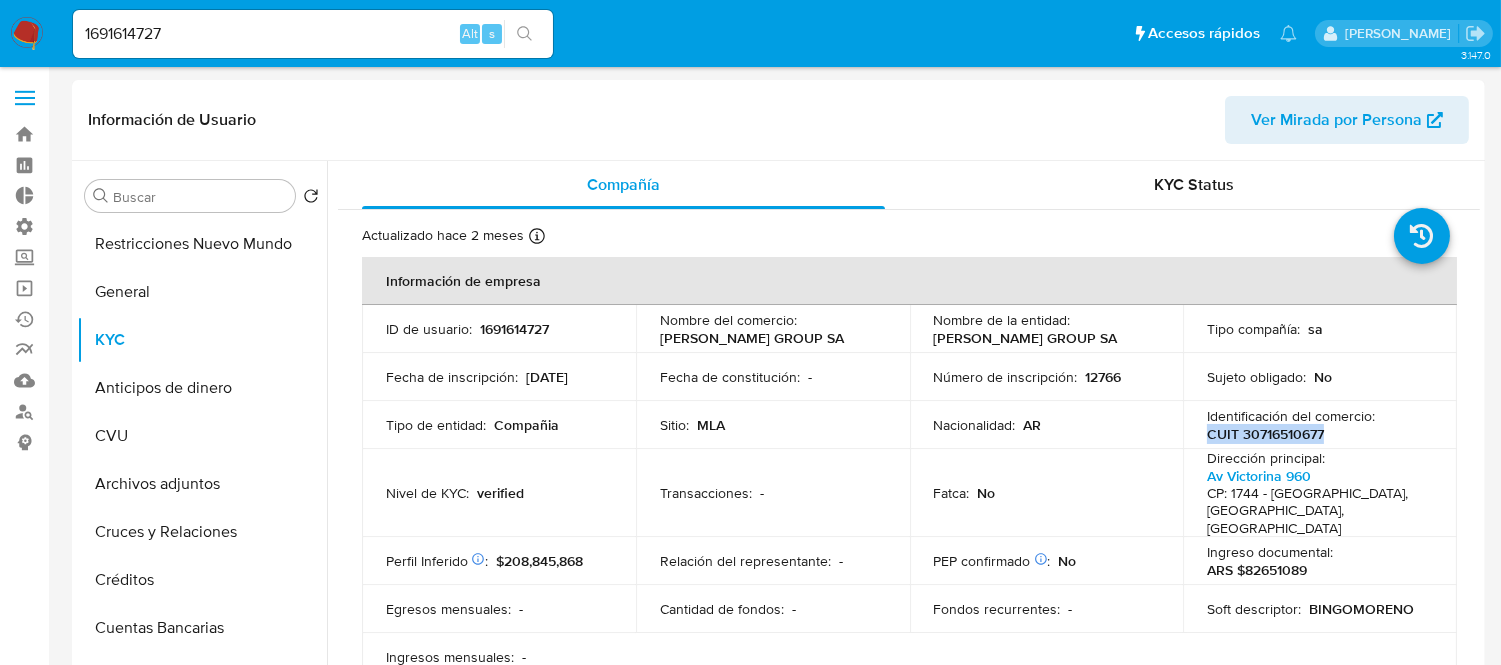 drag, startPoint x: 1350, startPoint y: 432, endPoint x: 1180, endPoint y: 434, distance: 170.01176 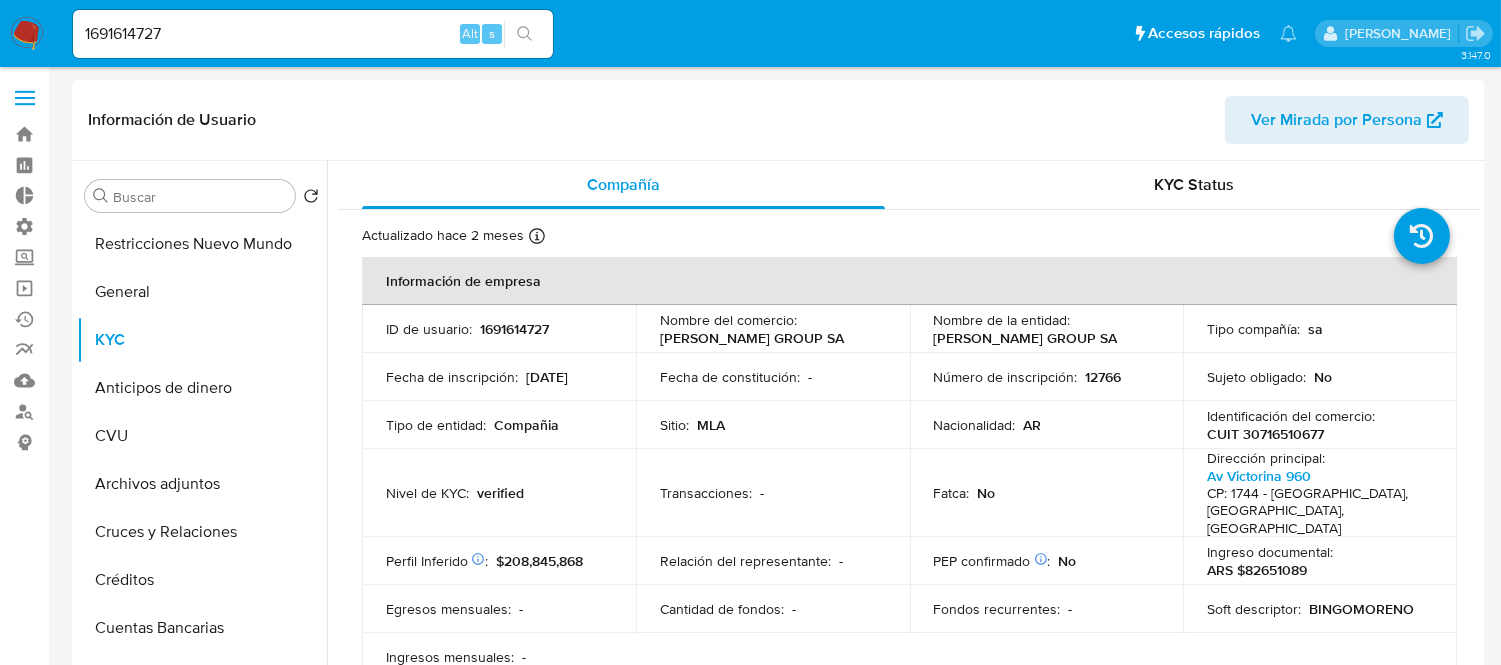 click on "Nacionalidad :    AR" at bounding box center (1047, 425) 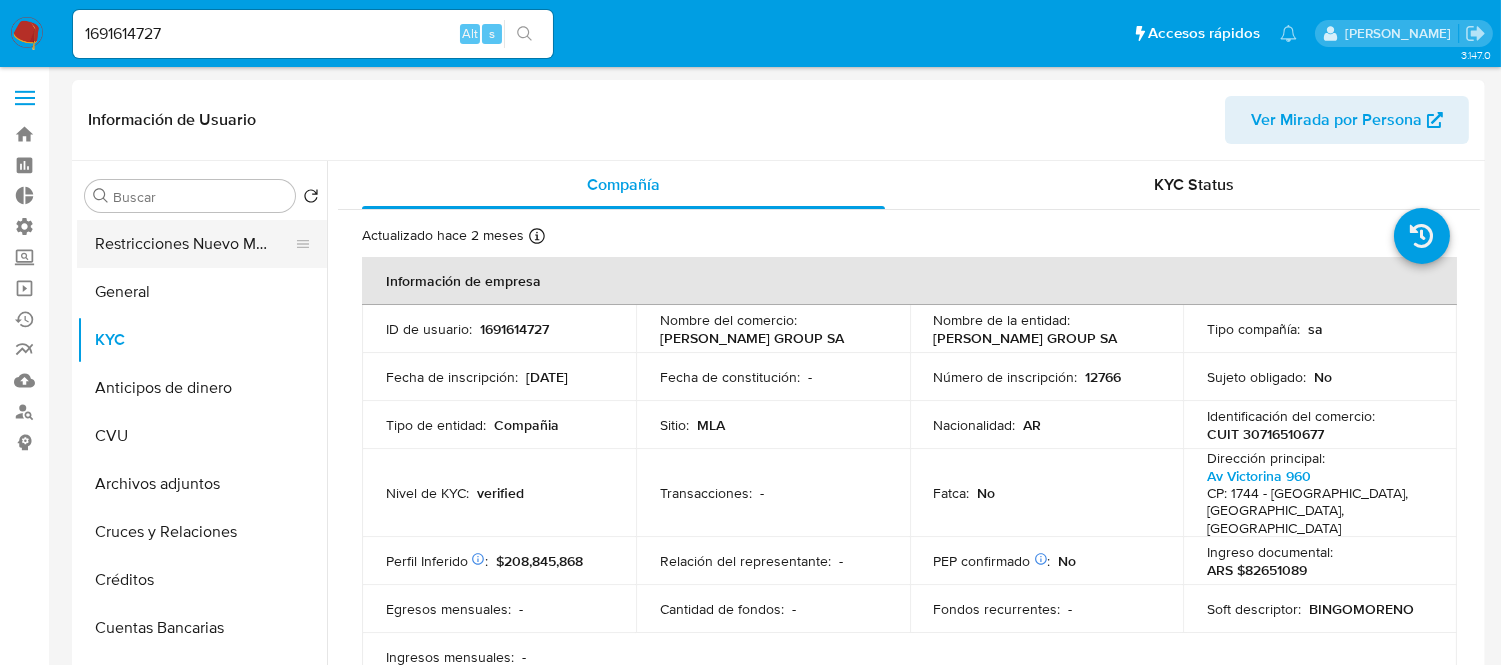click on "Restricciones Nuevo Mundo" at bounding box center (194, 244) 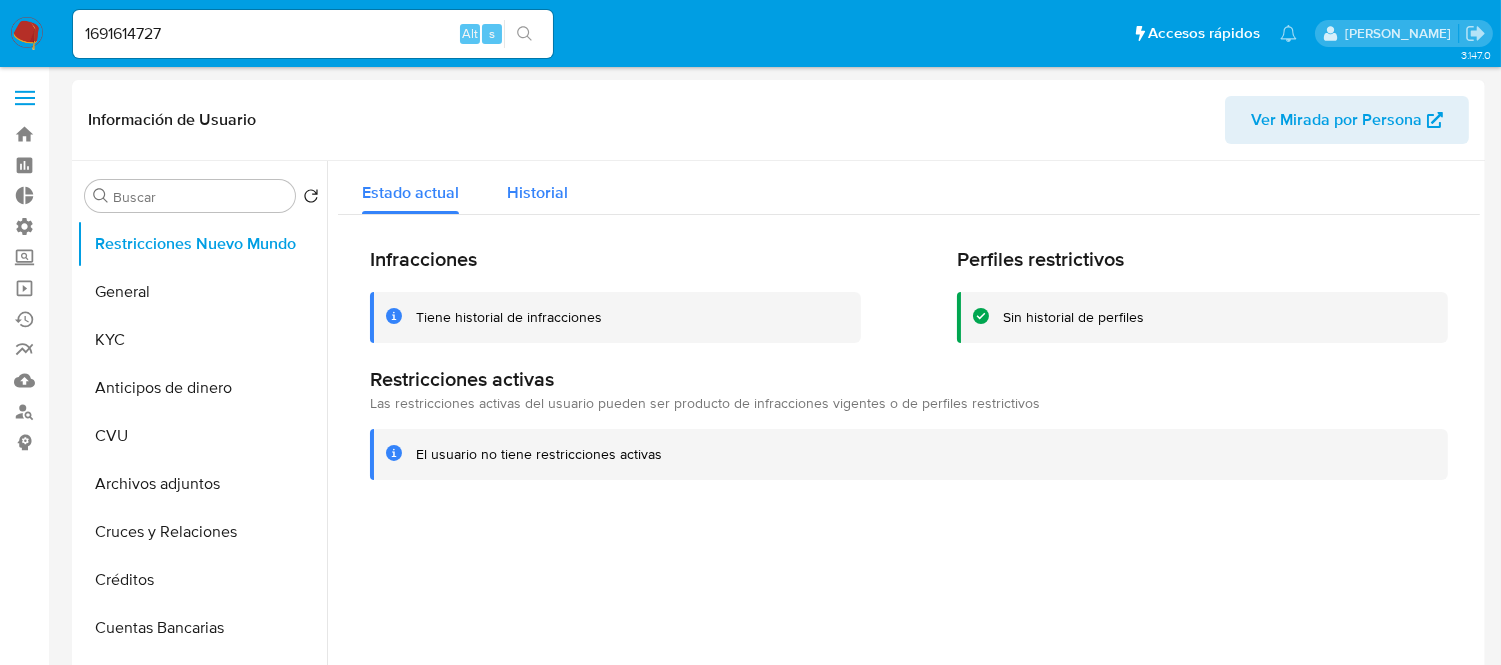 click on "Historial" at bounding box center (537, 187) 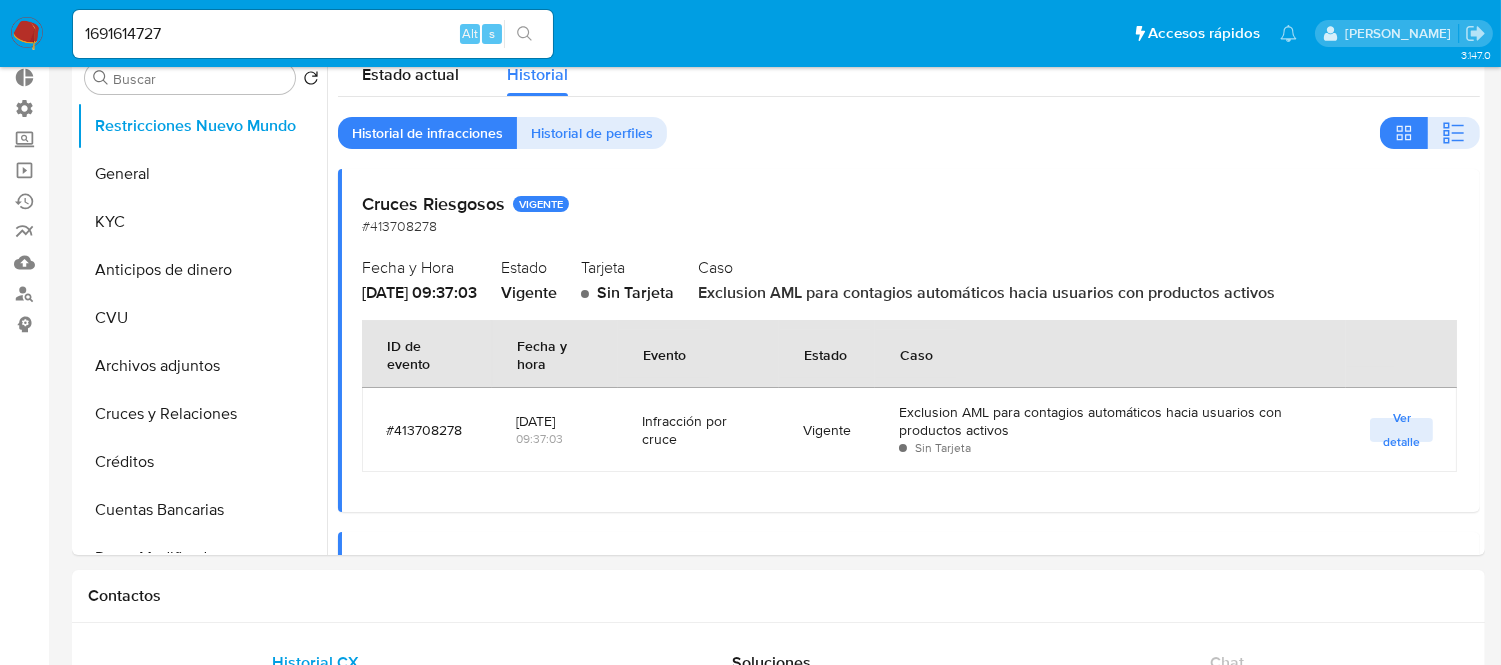 scroll, scrollTop: 111, scrollLeft: 0, axis: vertical 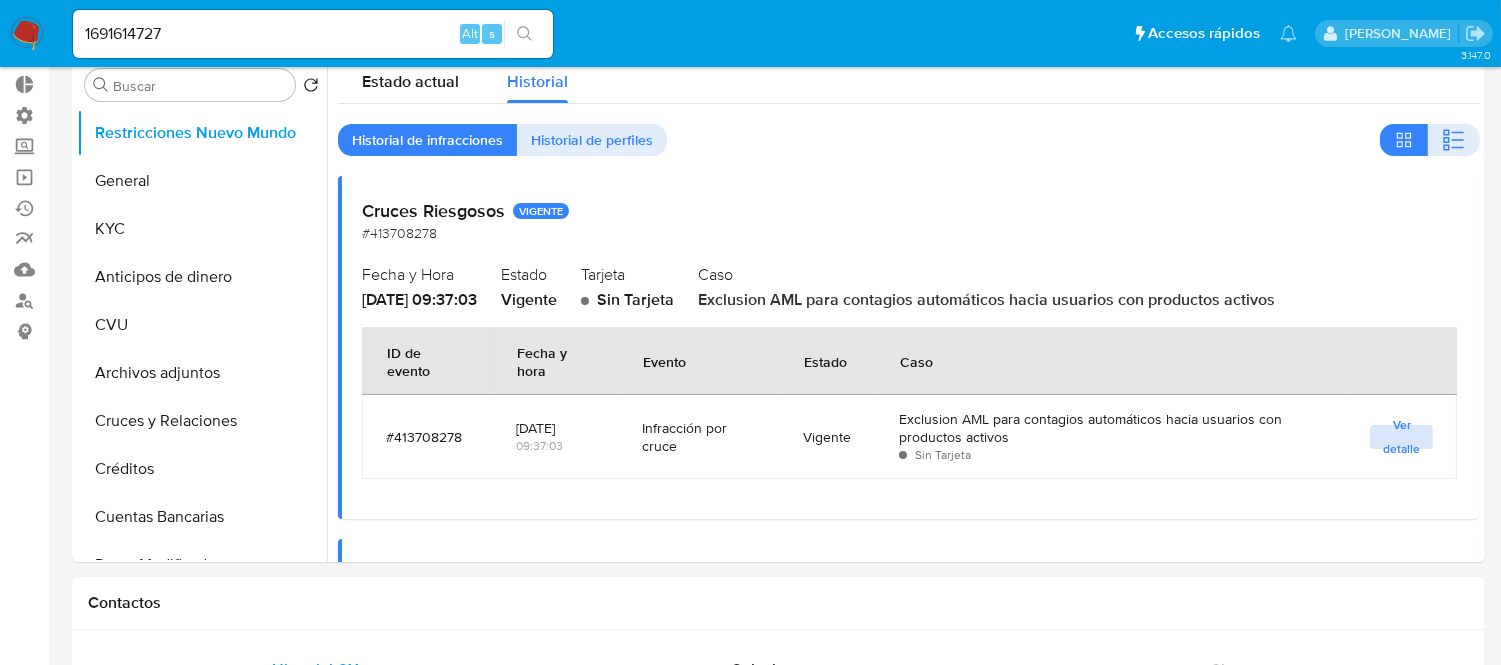 click on "Ver detalle" at bounding box center [1401, 437] 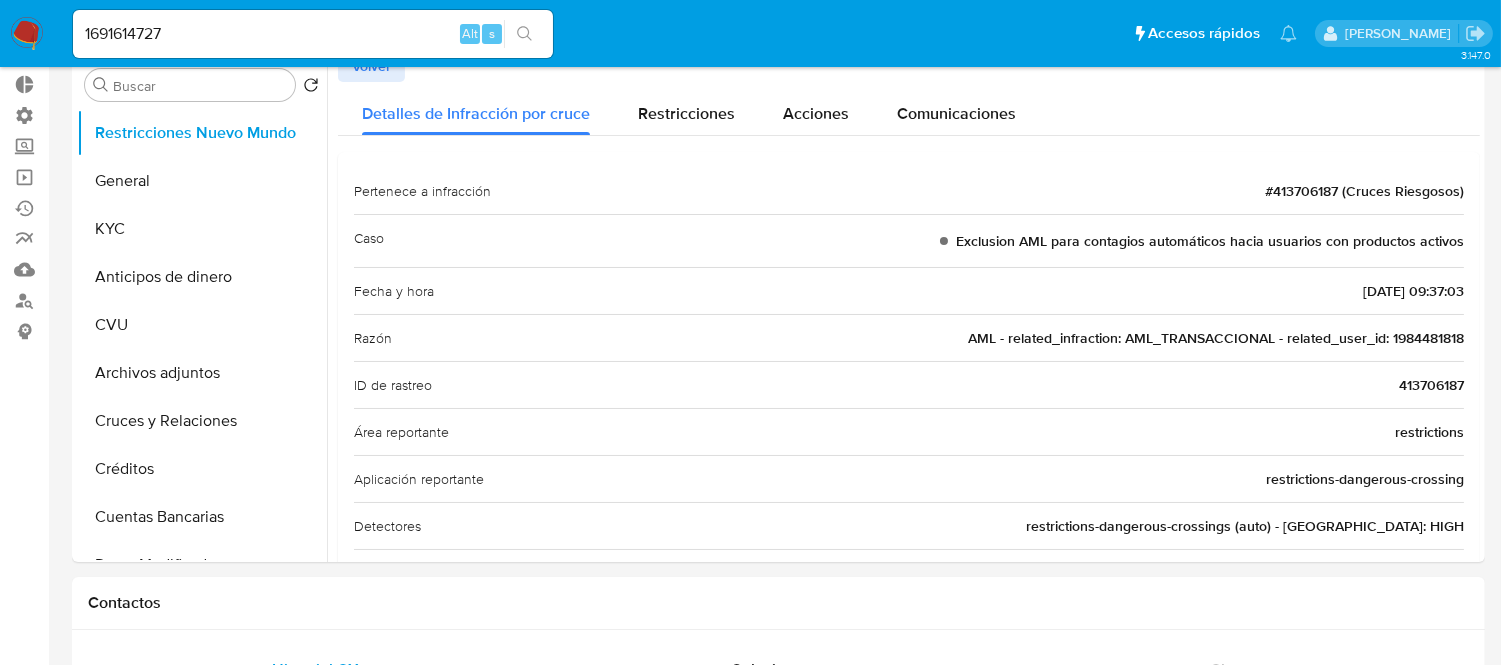 click on "AML - related_infraction: AML_TRANSACCIONAL - related_user_id: 1984481818" at bounding box center (1216, 338) 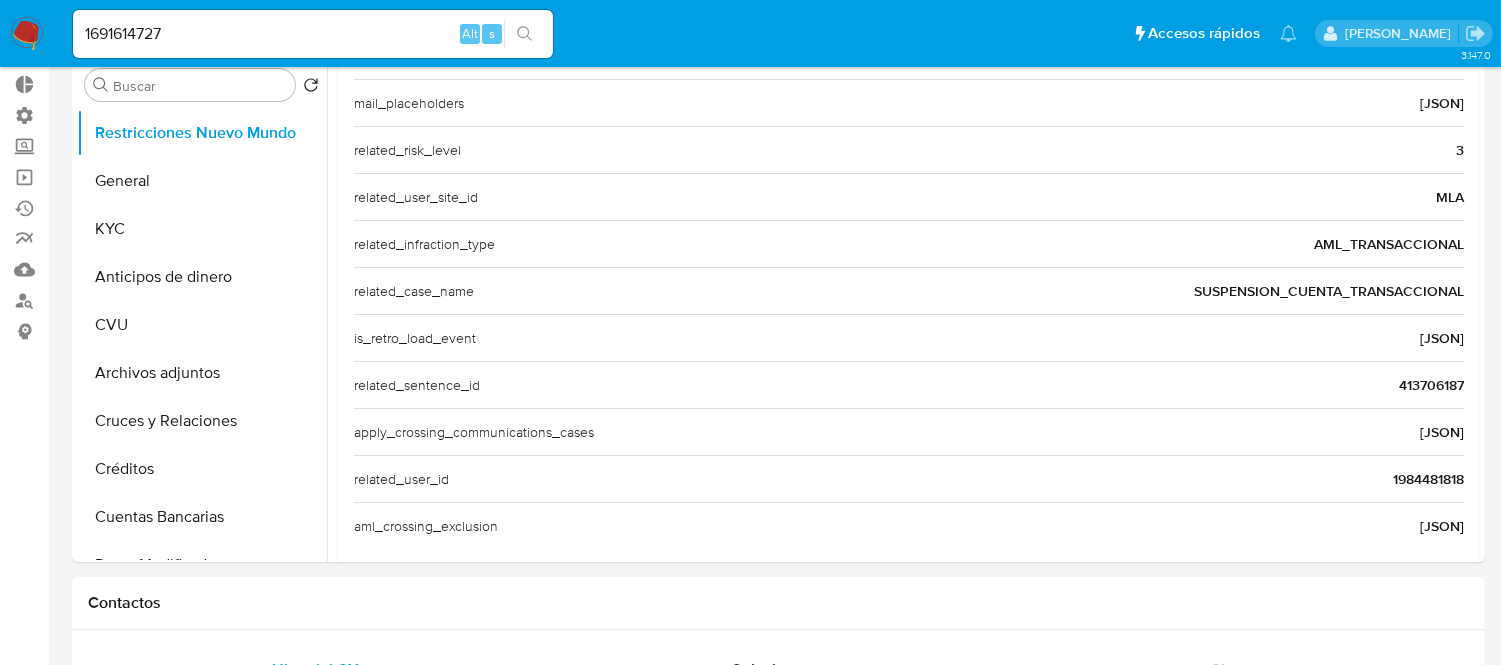 scroll, scrollTop: 641, scrollLeft: 0, axis: vertical 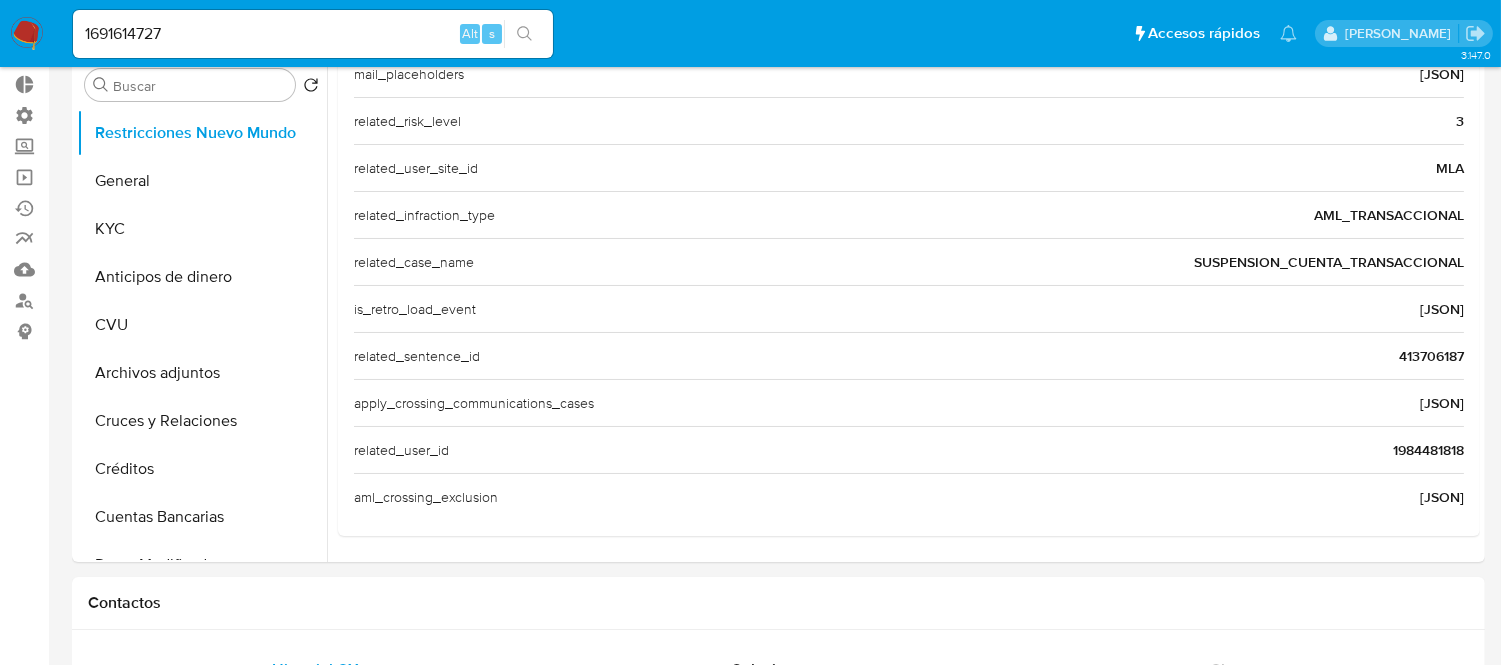 click on "1984481818" at bounding box center (1428, 450) 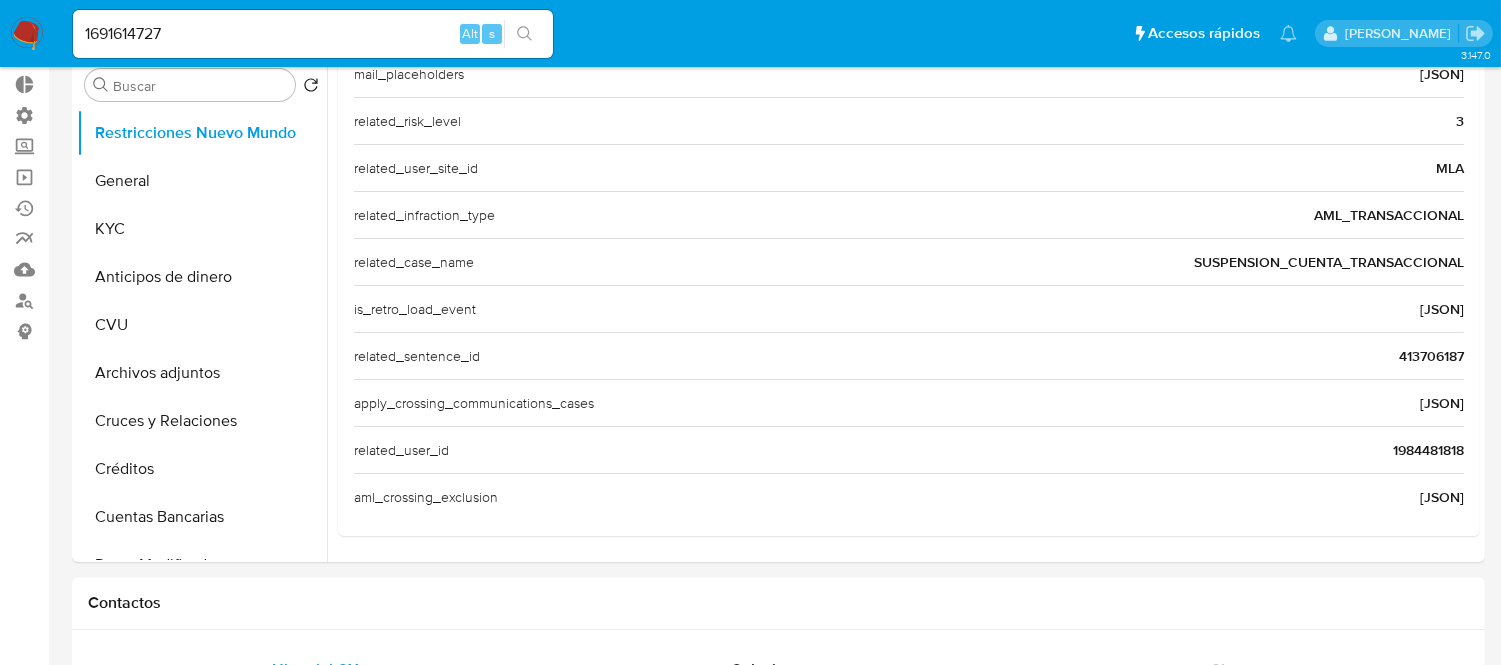 click on "1691614727" at bounding box center (313, 34) 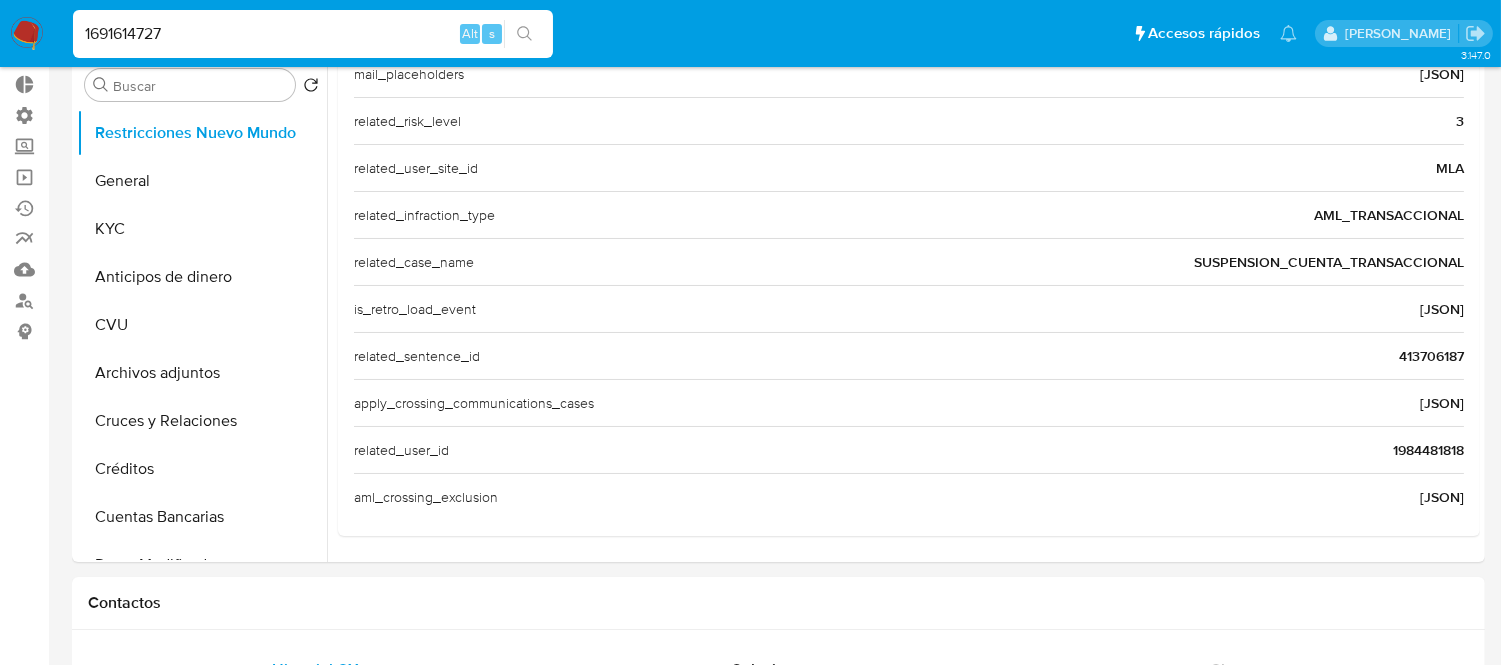 click on "1691614727" at bounding box center (313, 34) 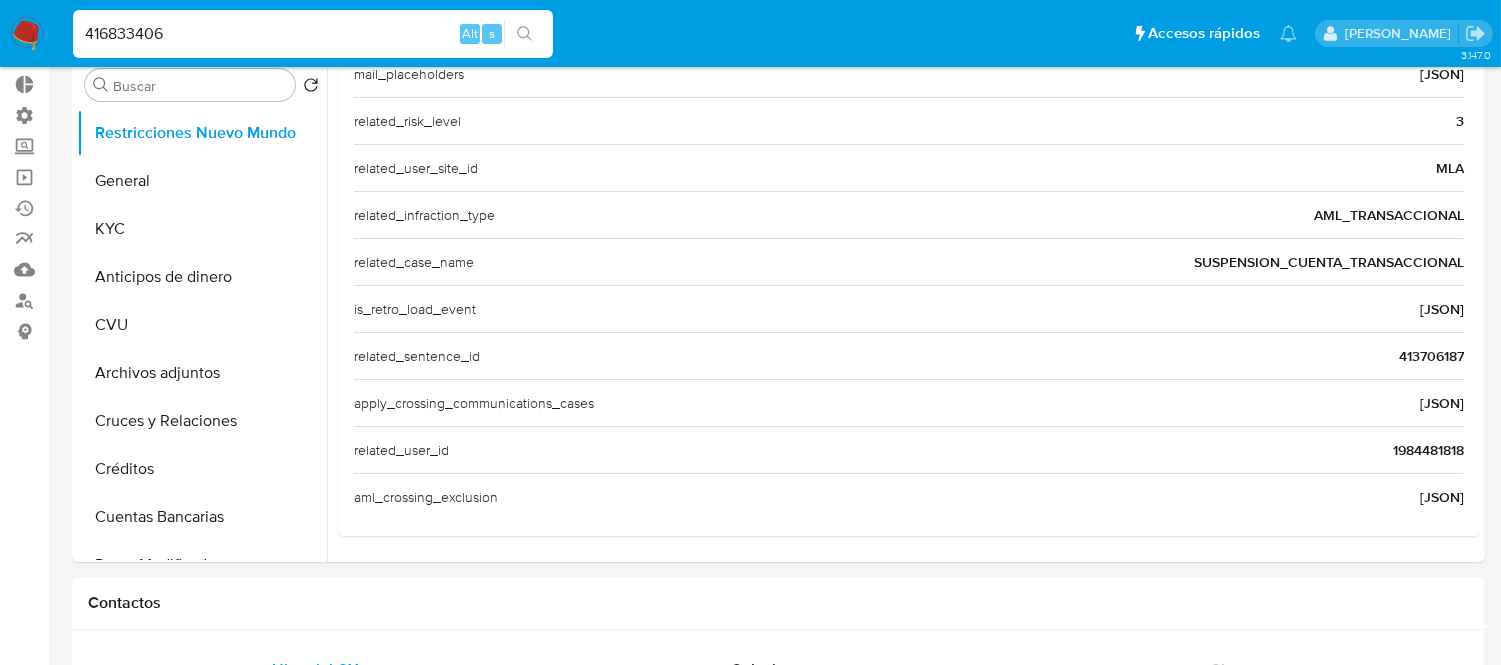 type on "416833406" 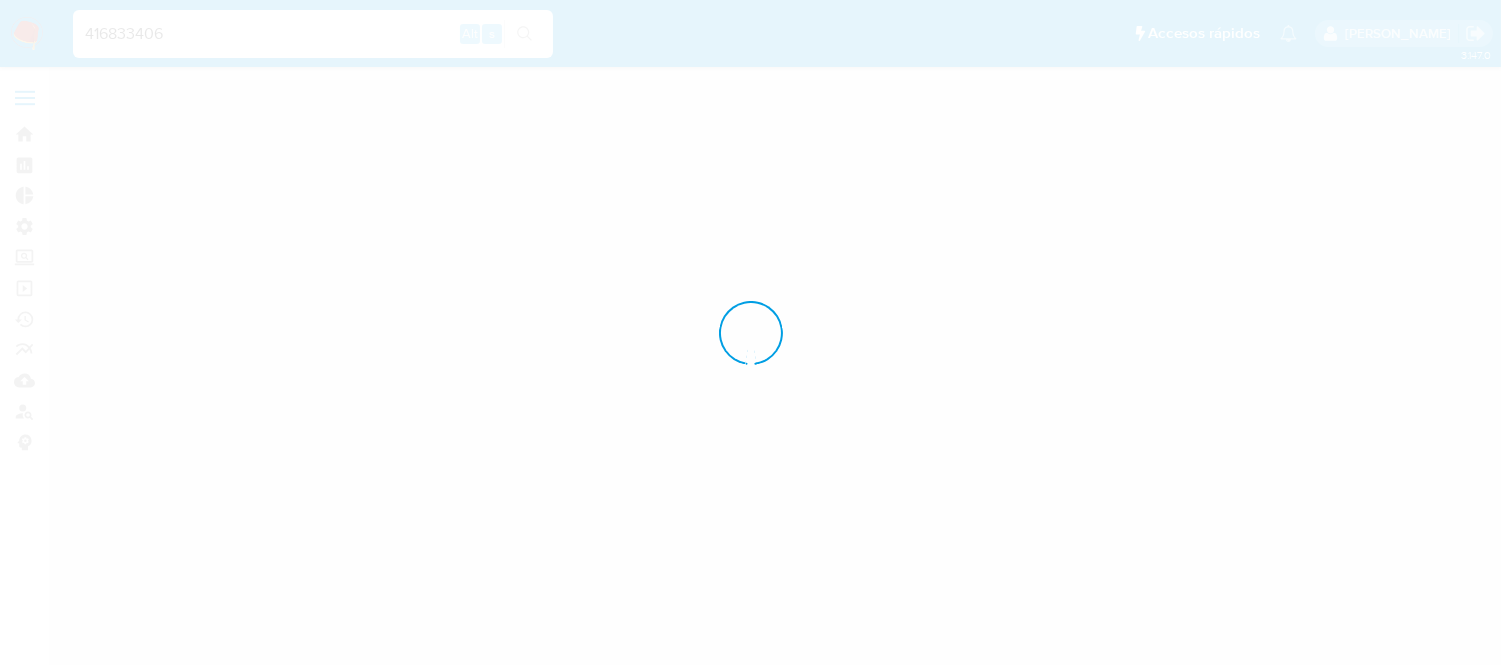 scroll, scrollTop: 0, scrollLeft: 0, axis: both 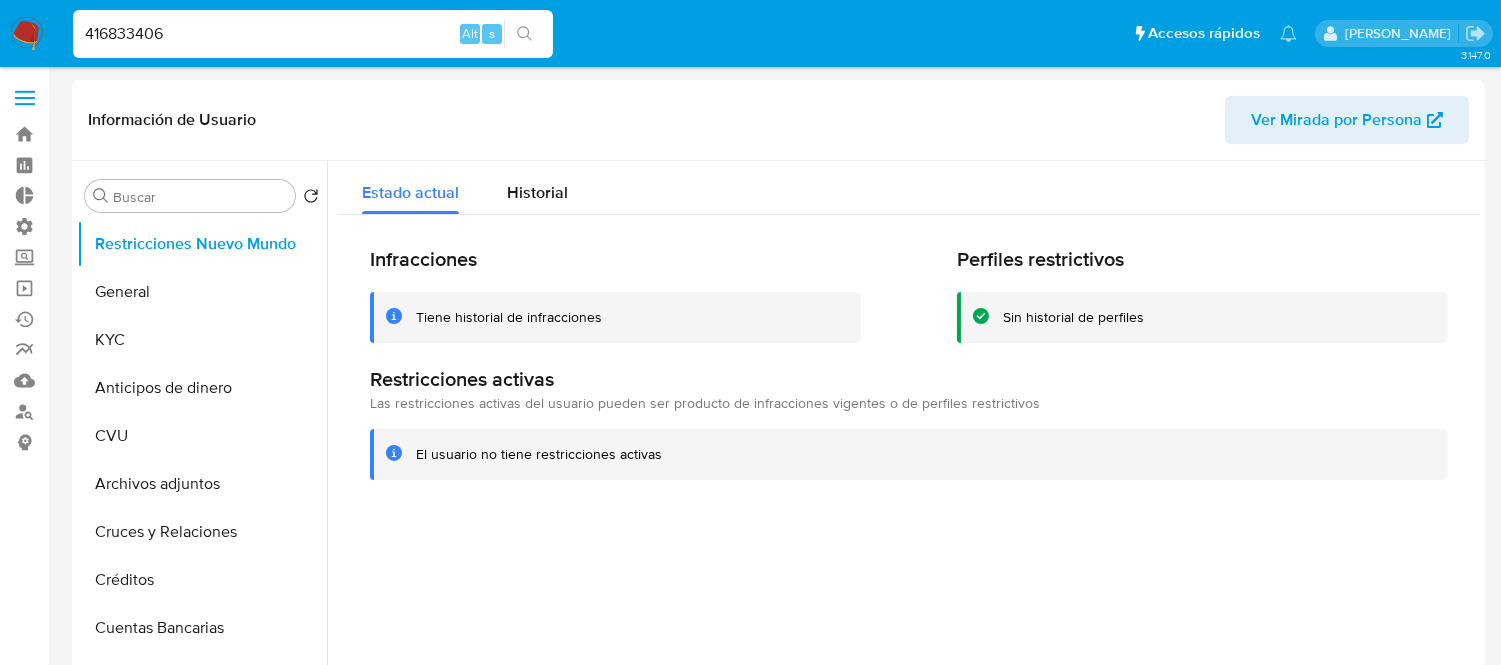 select on "10" 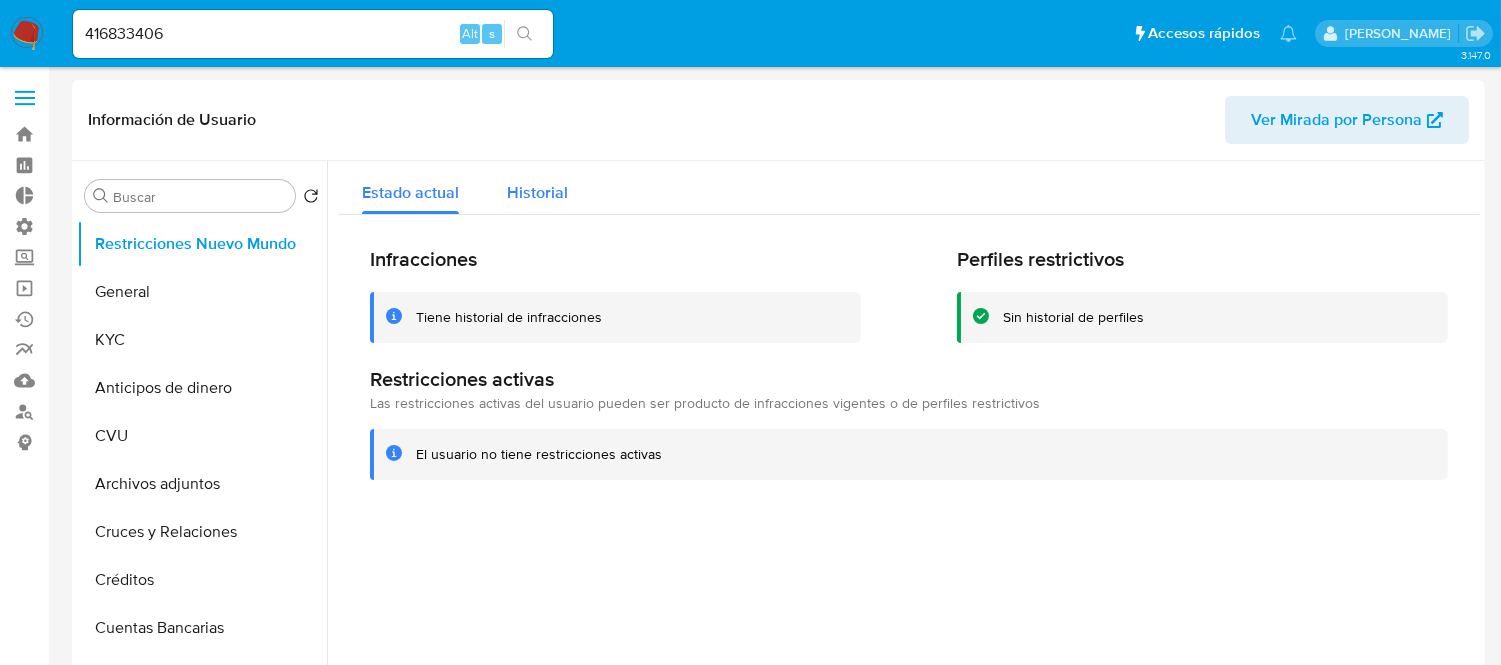 click on "Historial" at bounding box center [537, 187] 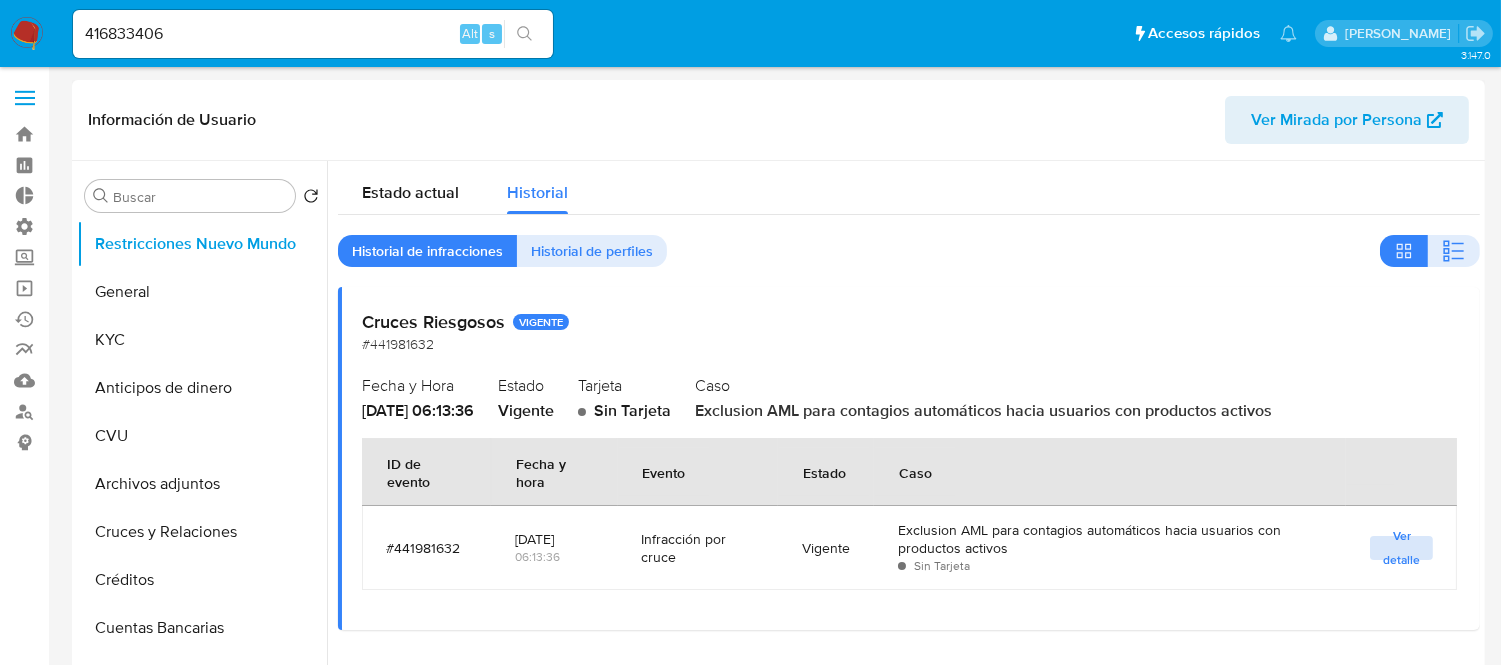 click on "Ver detalle" at bounding box center [1401, 548] 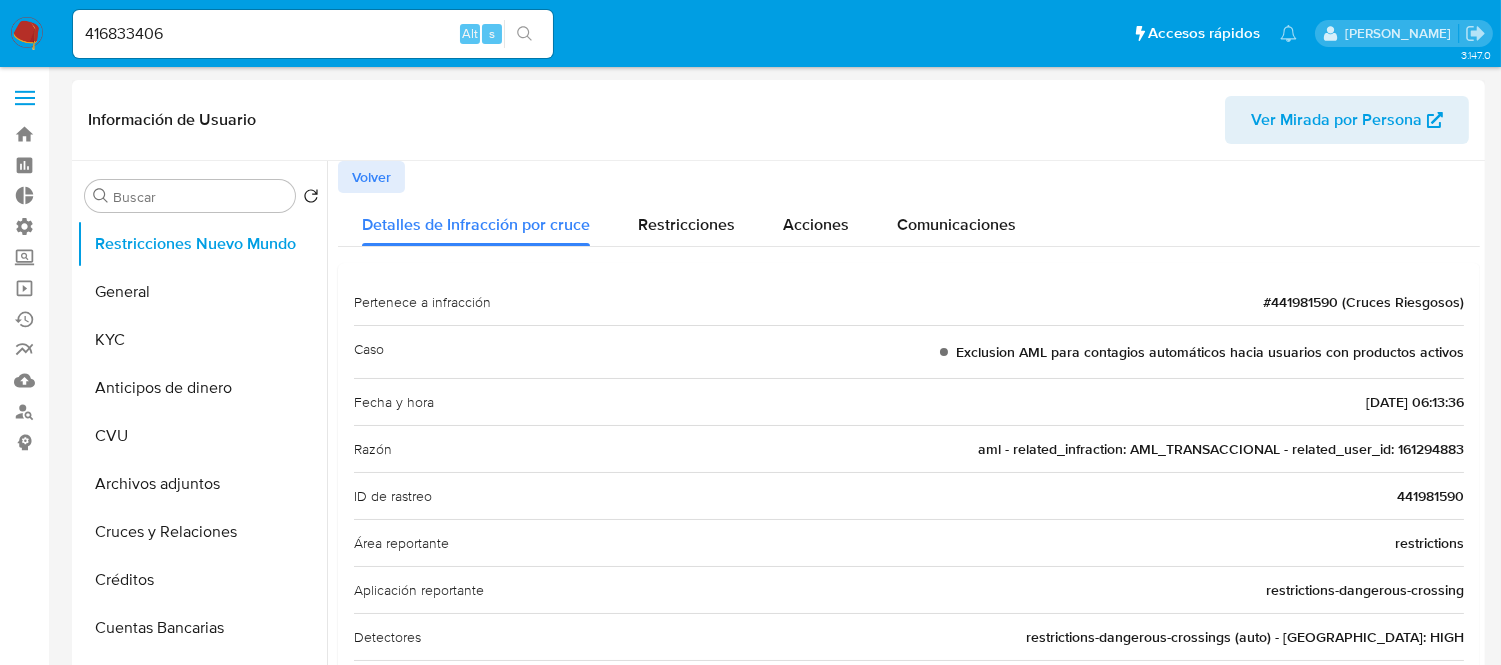 click on "aml - related_infraction: AML_TRANSACCIONAL - related_user_id: 161294883" at bounding box center [1221, 449] 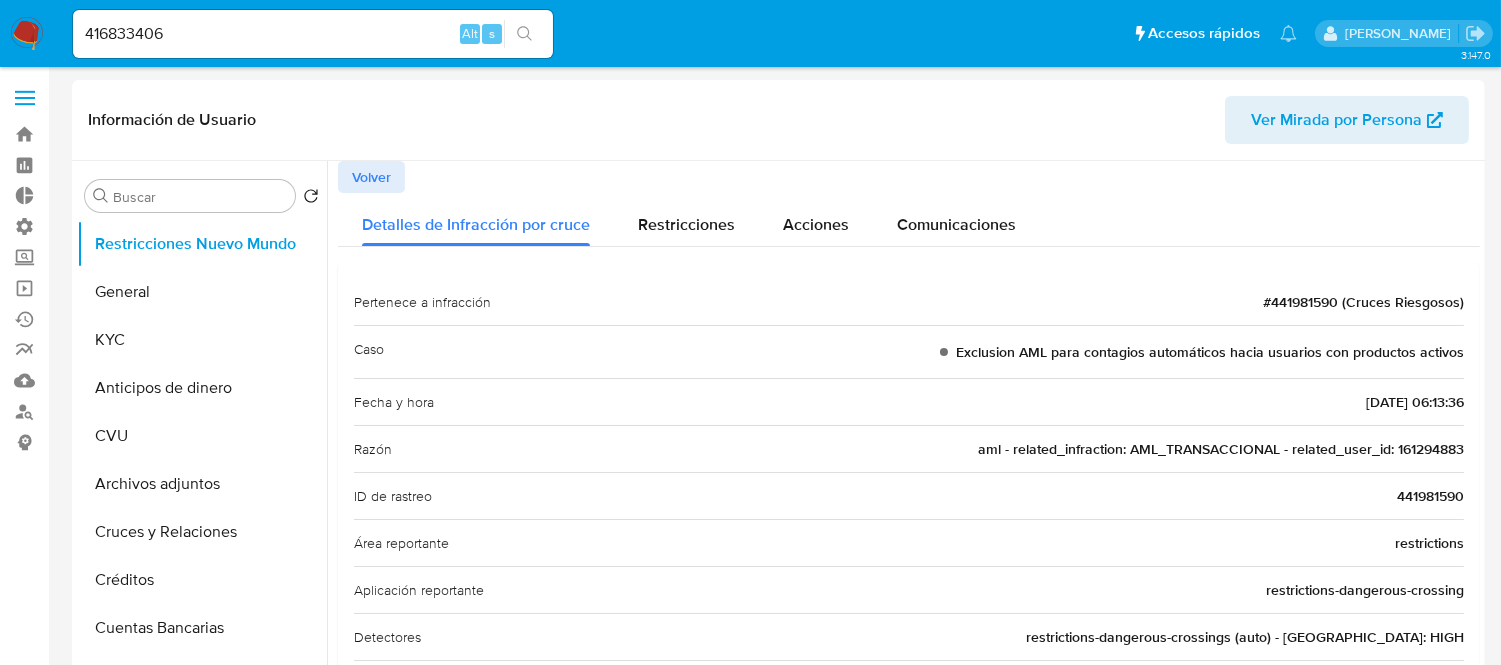 click on "416833406" at bounding box center [313, 34] 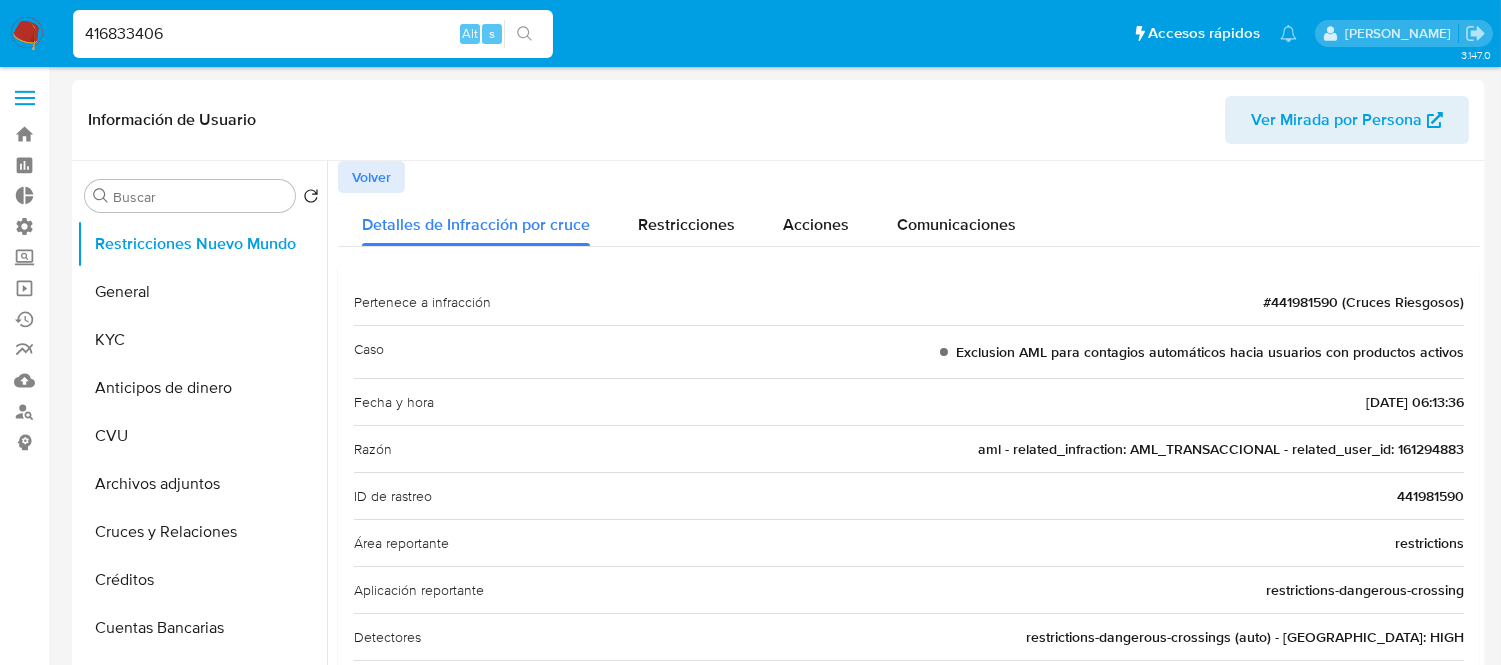 paste on "1691614727" 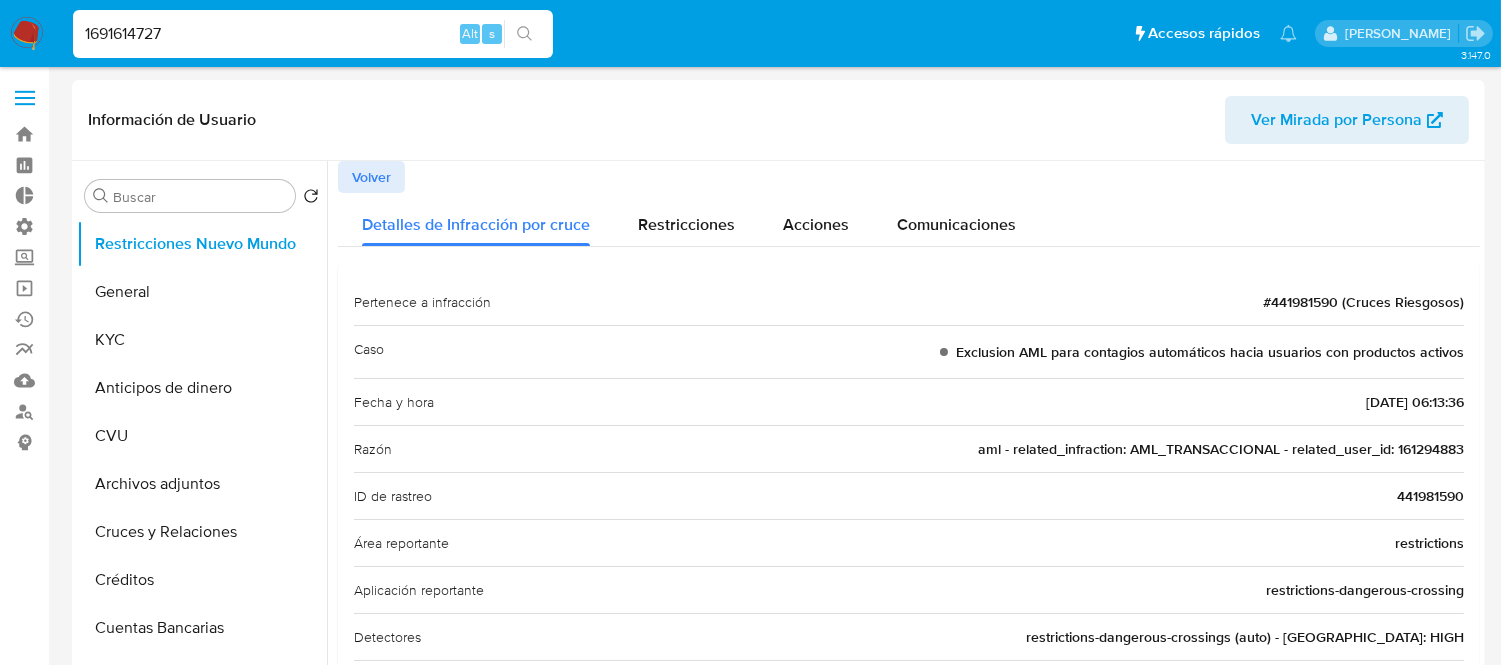 type on "1691614727" 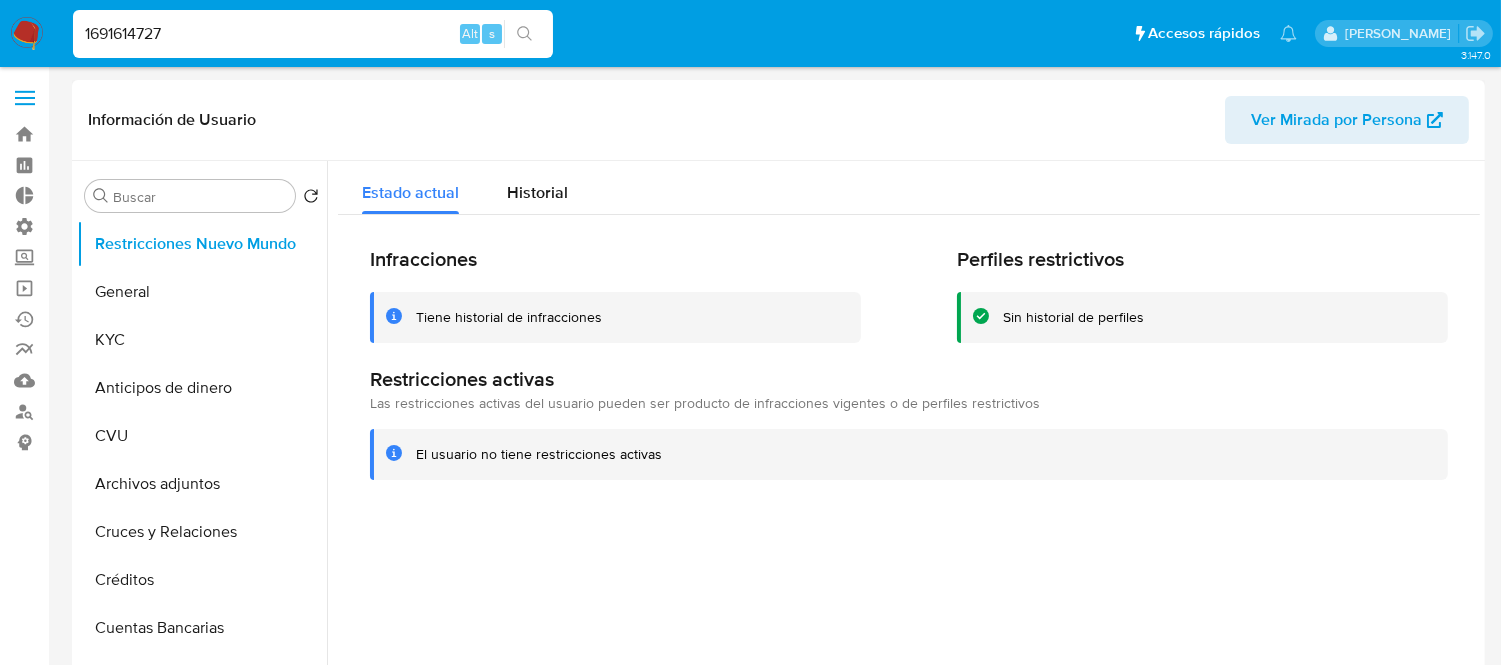 select on "10" 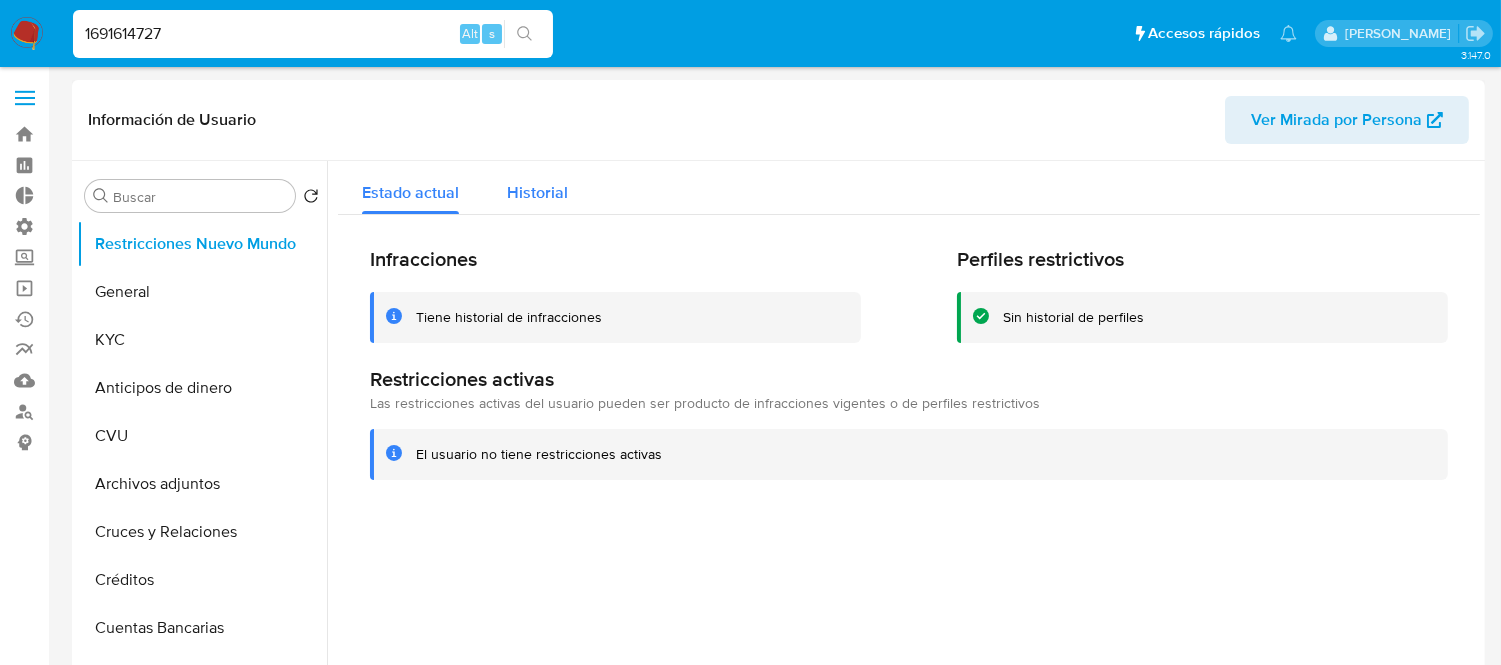click on "Historial" at bounding box center [537, 192] 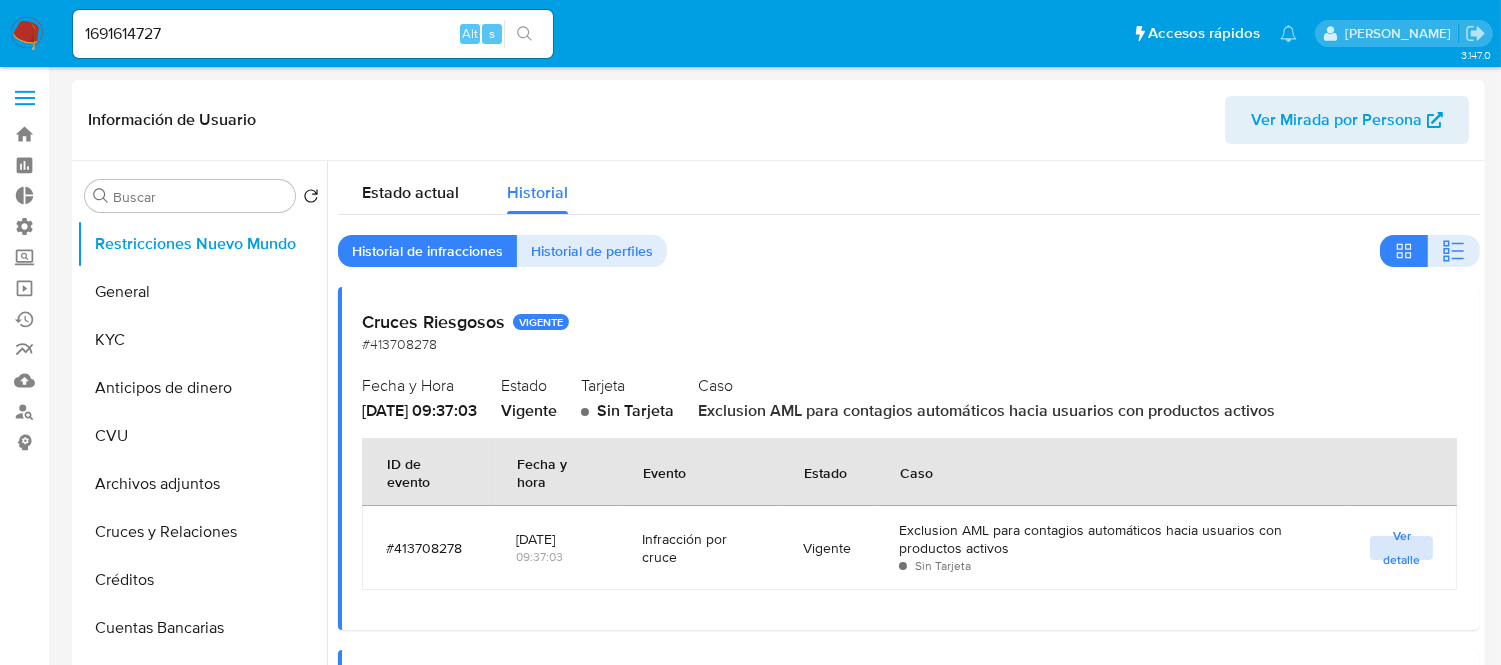 click on "Ver detalle" at bounding box center (1401, 548) 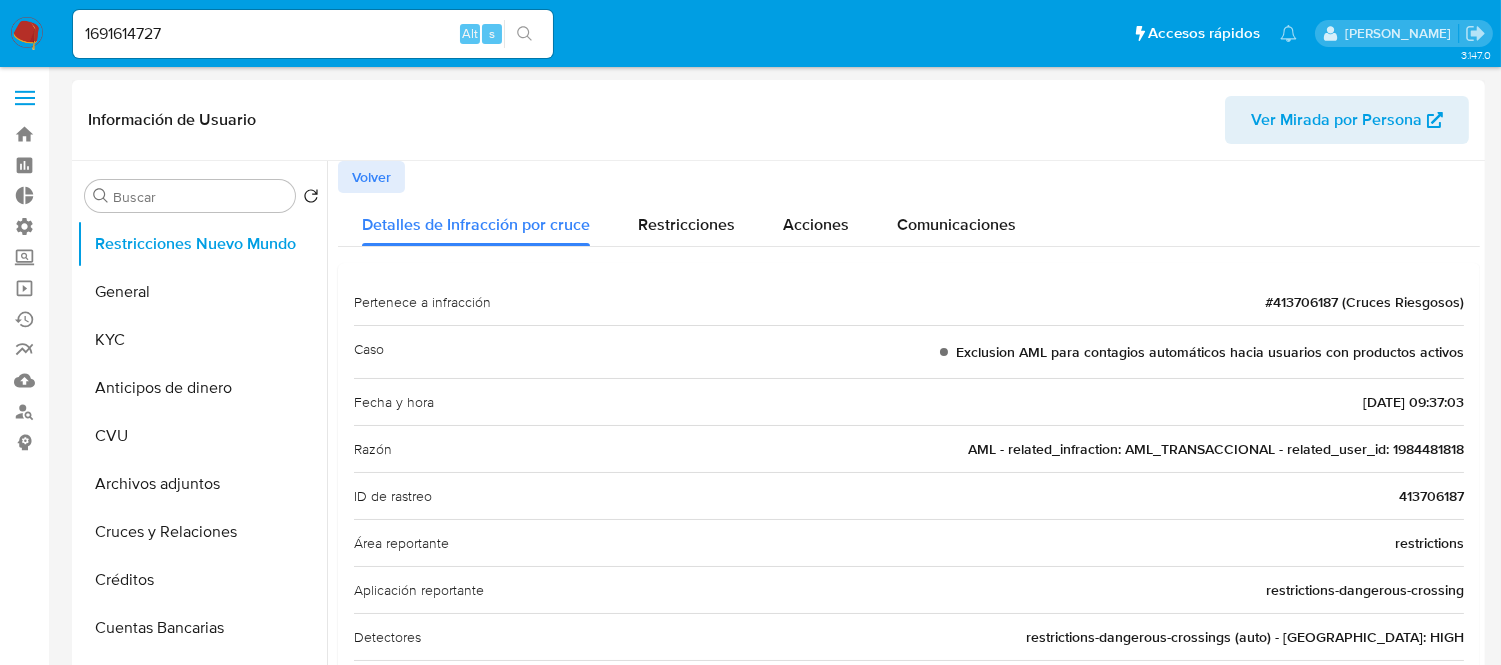 click on "AML - related_infraction: AML_TRANSACCIONAL - related_user_id: 1984481818" at bounding box center (1216, 449) 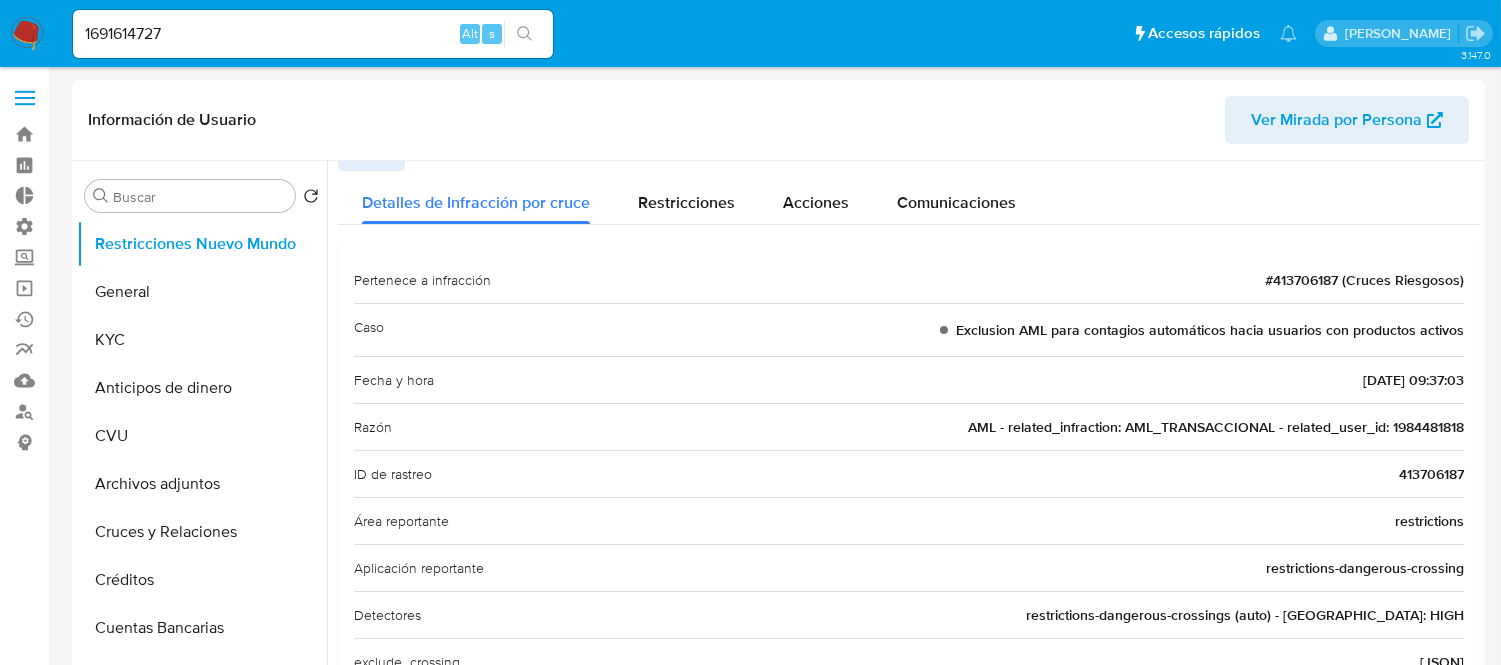 scroll, scrollTop: 0, scrollLeft: 0, axis: both 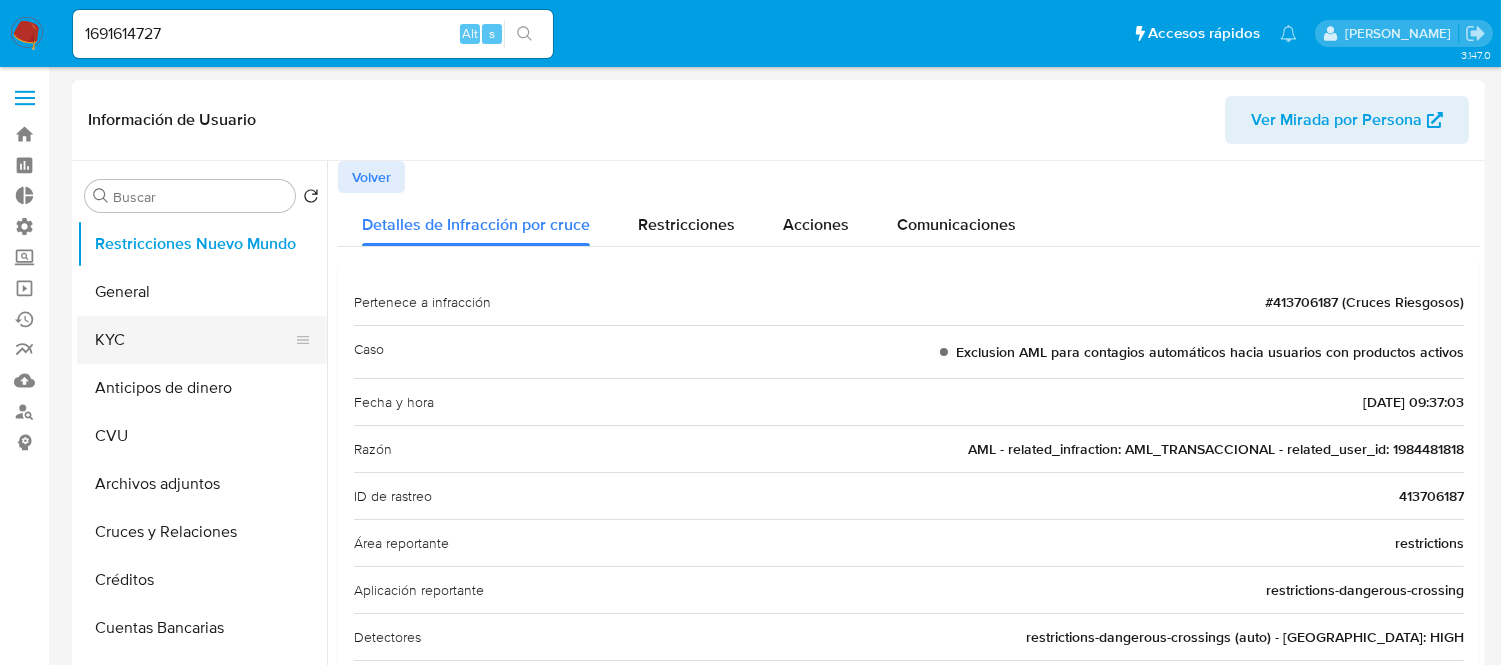 click on "KYC" at bounding box center (194, 340) 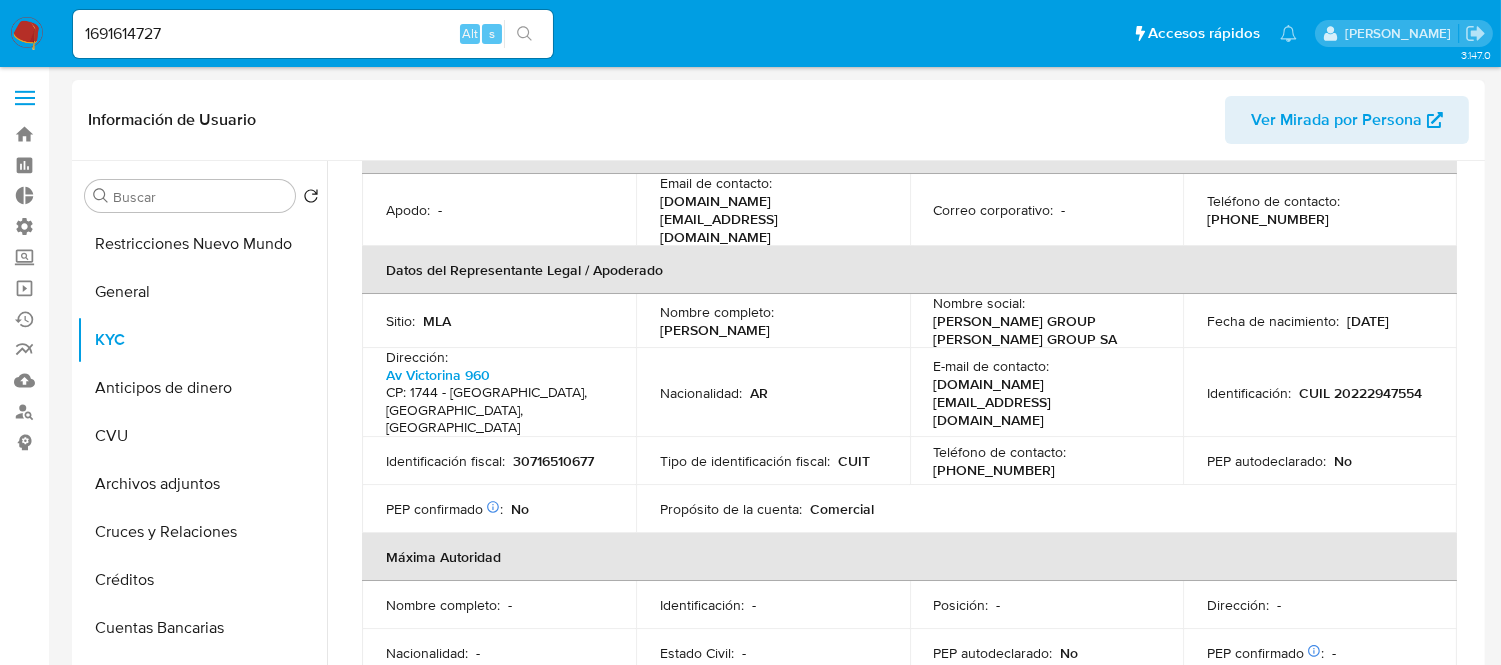 scroll, scrollTop: 0, scrollLeft: 0, axis: both 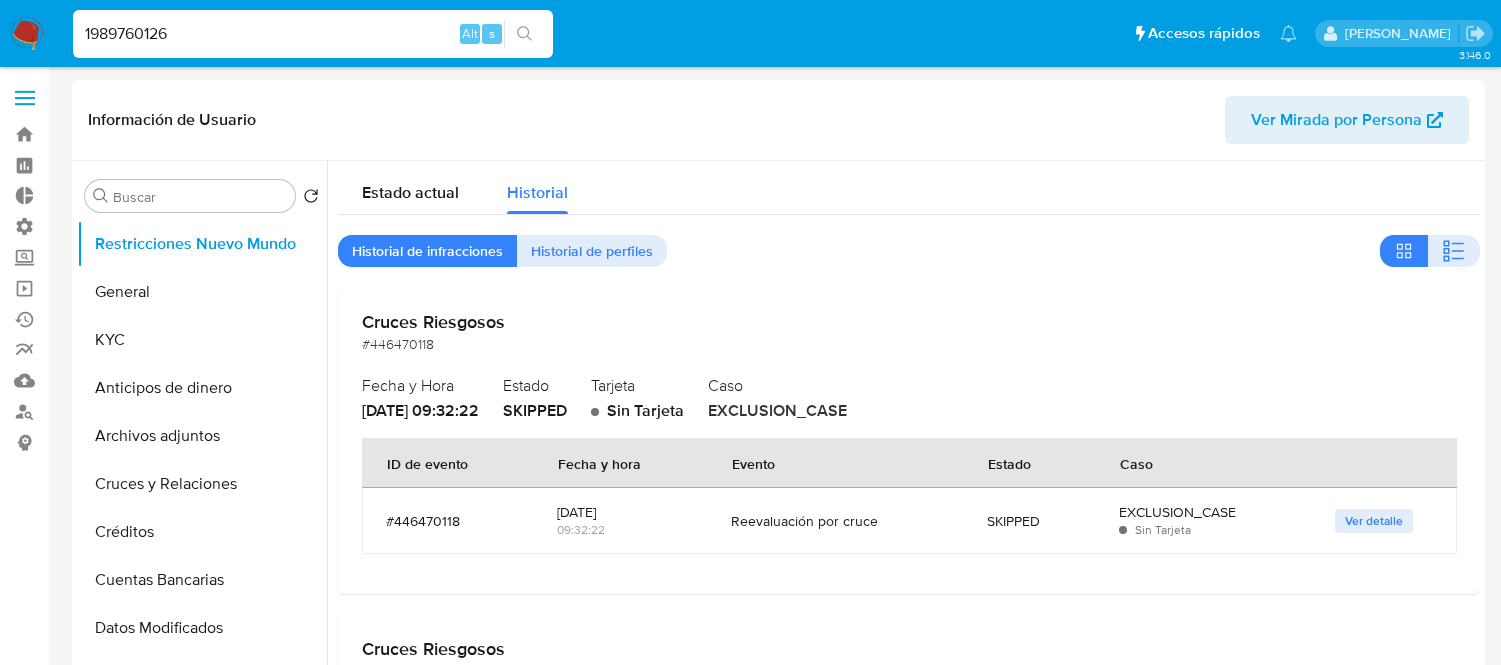 select on "10" 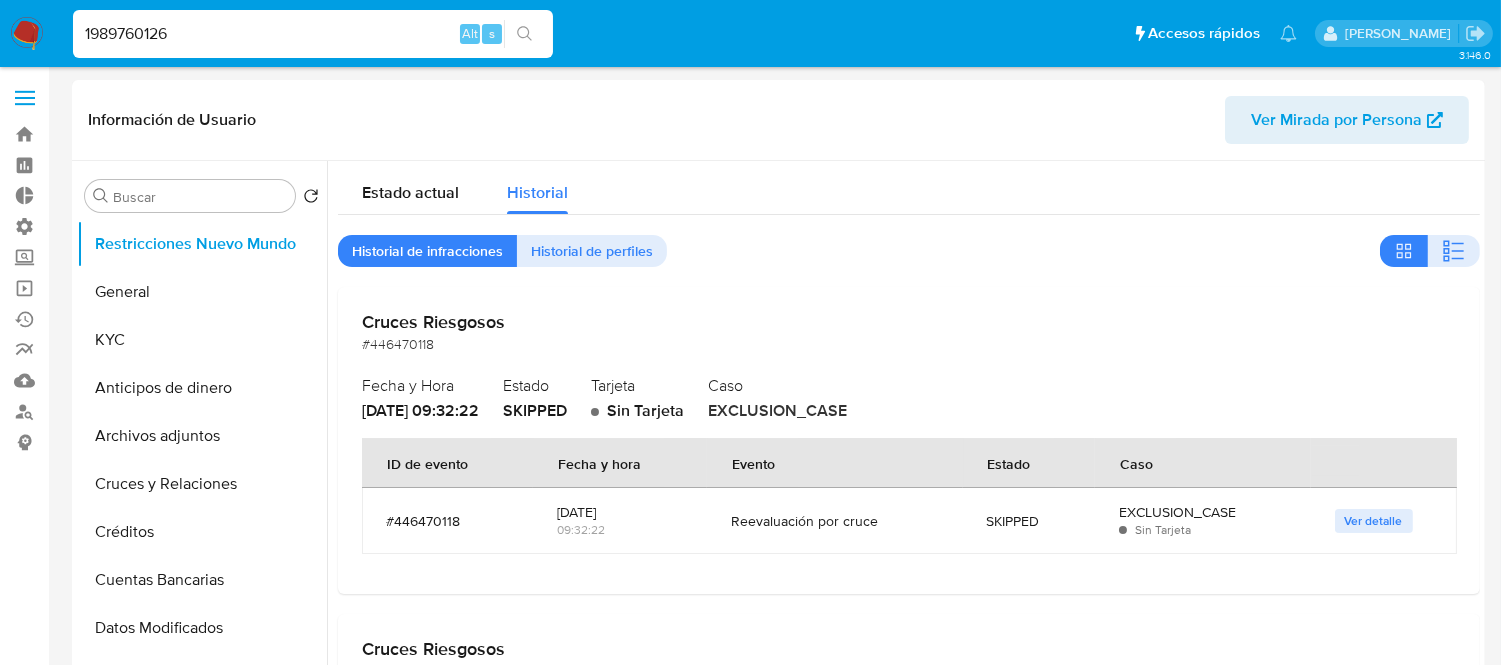 click on "1989760126" at bounding box center [313, 34] 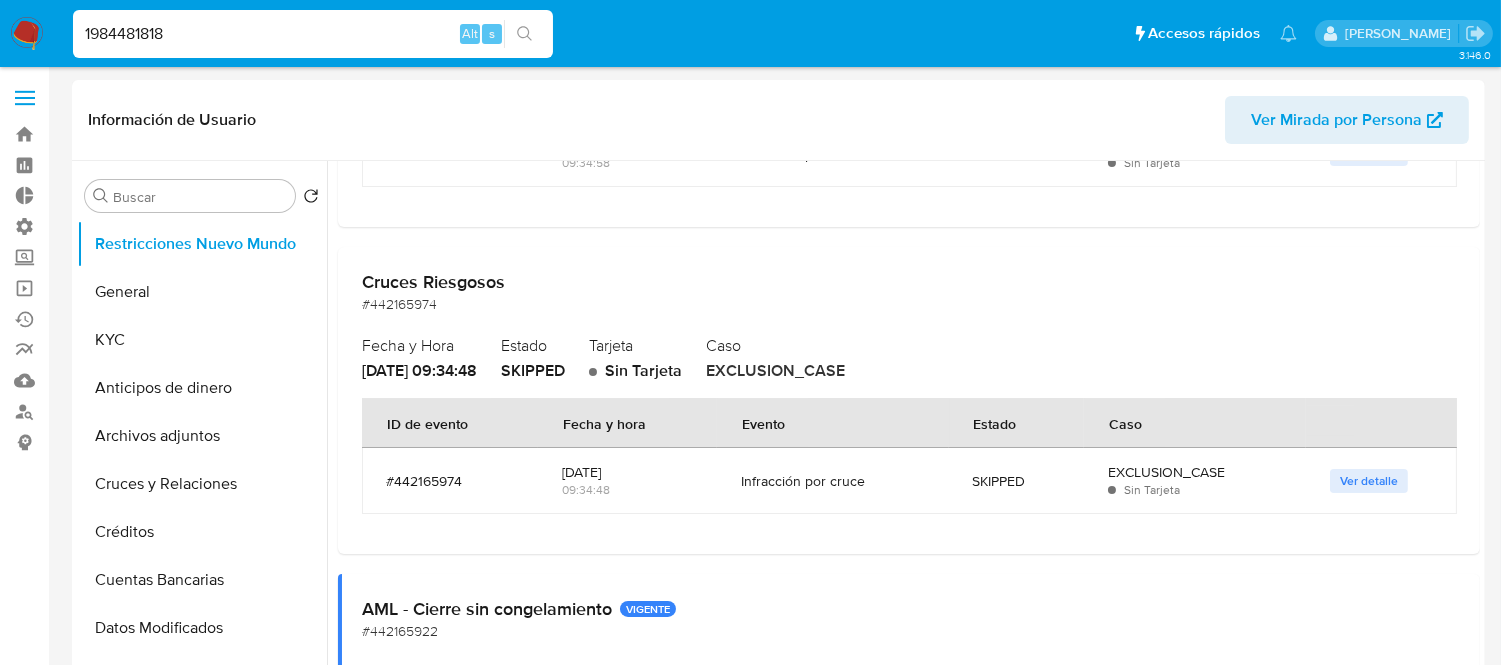 type on "1984481818" 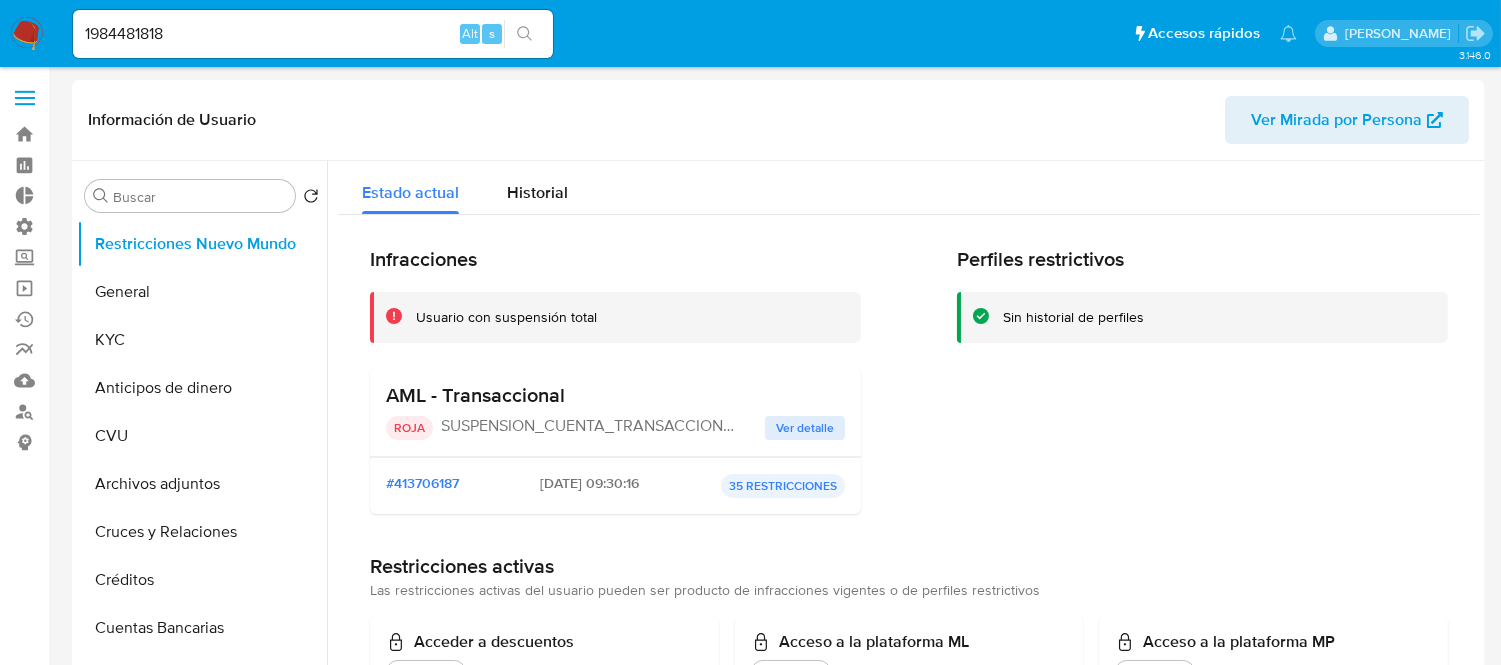 select on "10" 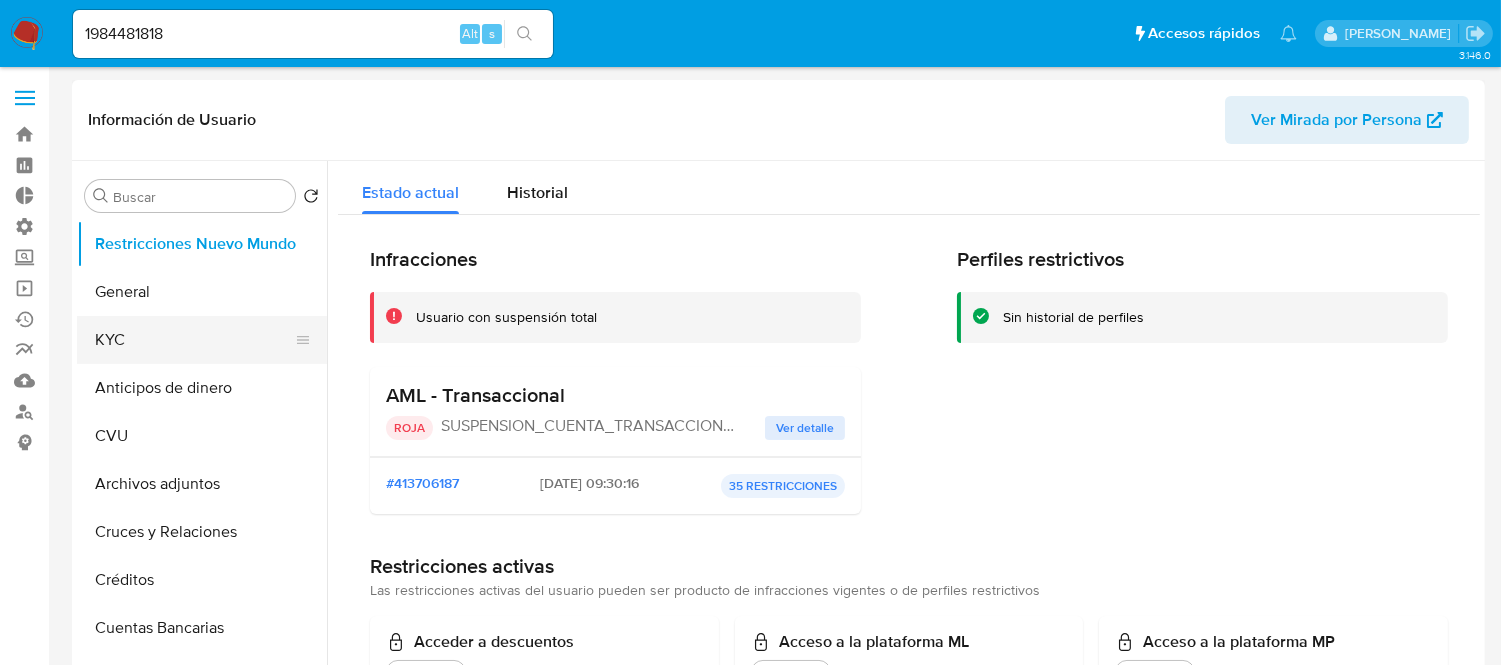 click on "KYC" at bounding box center [194, 340] 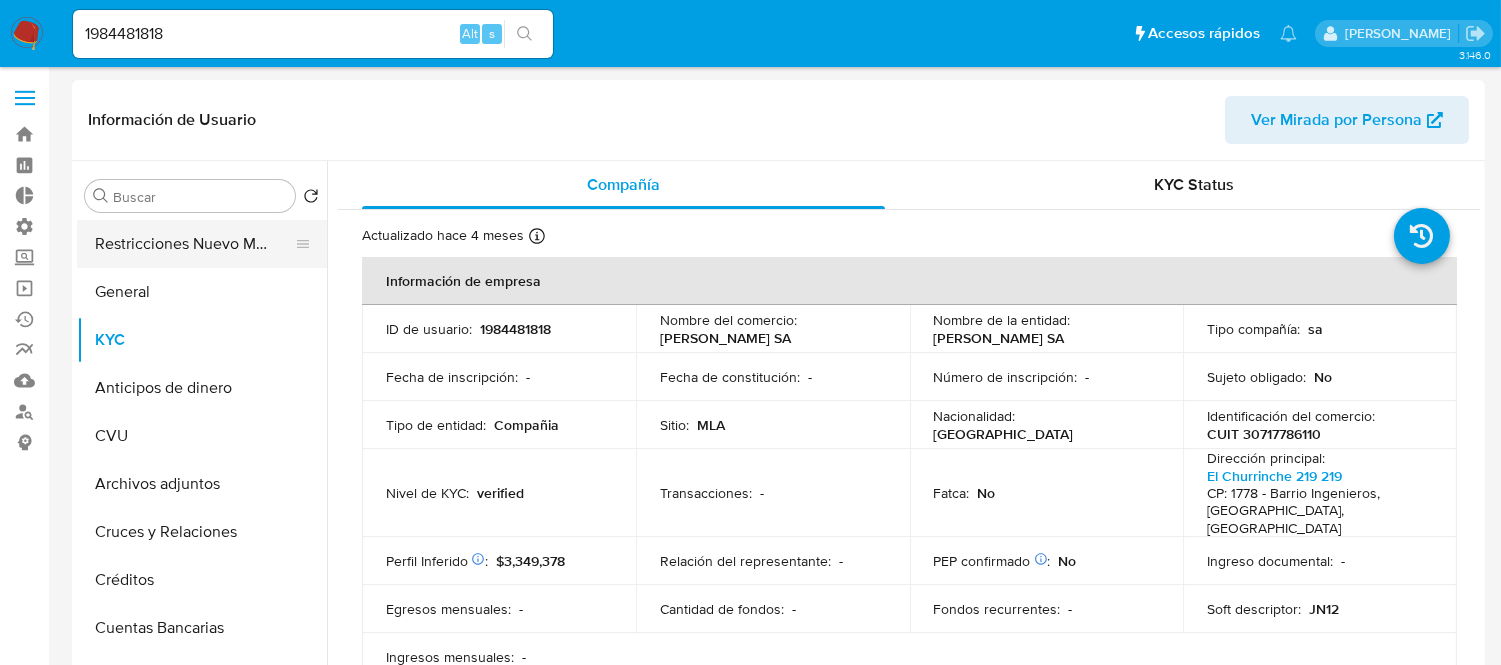 click on "Restricciones Nuevo Mundo" at bounding box center [194, 244] 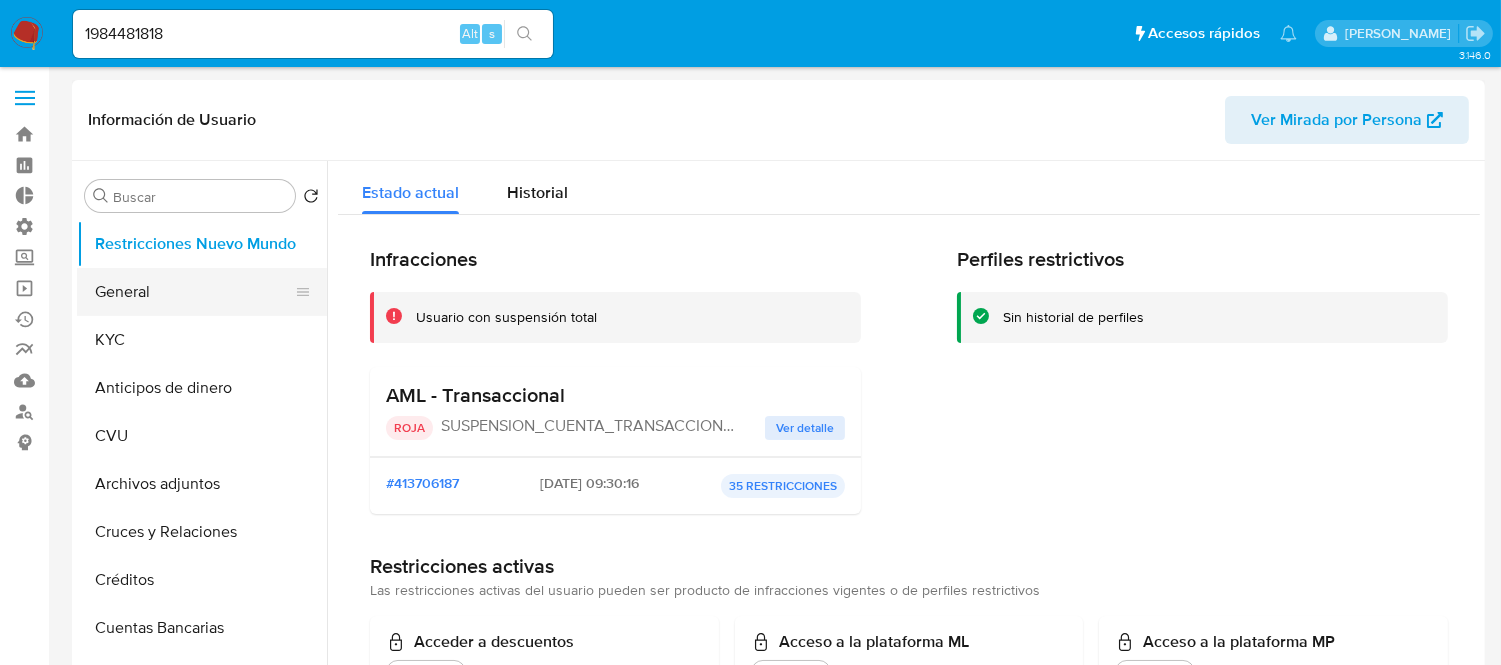 click on "General" at bounding box center (194, 292) 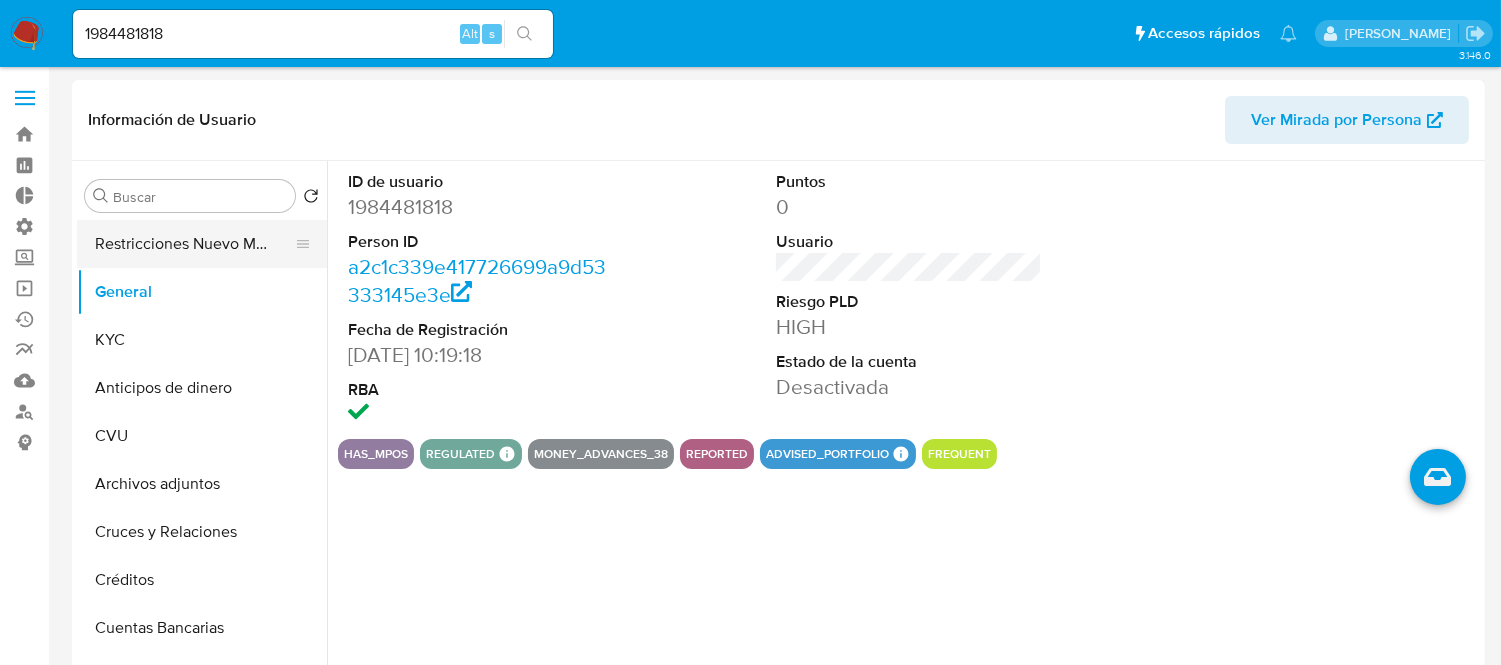 click on "Restricciones Nuevo Mundo" at bounding box center (194, 244) 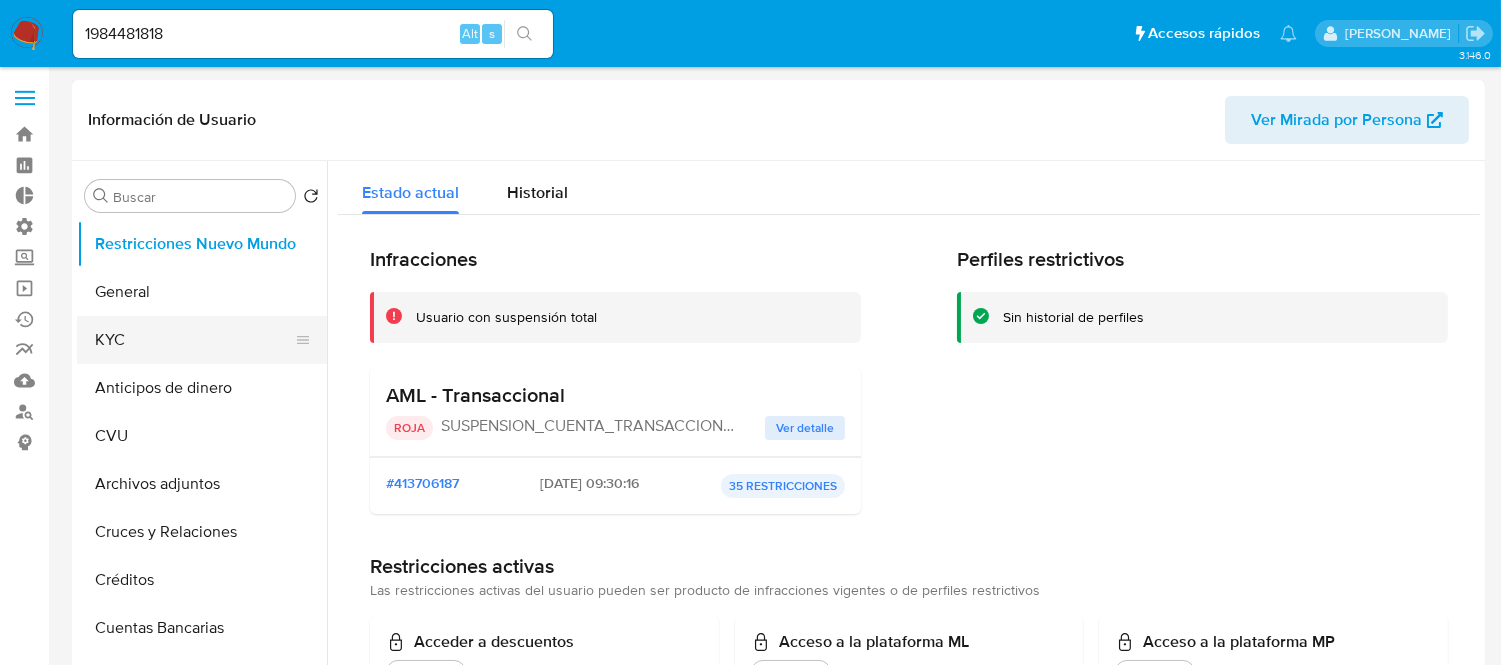 click on "KYC" at bounding box center (194, 340) 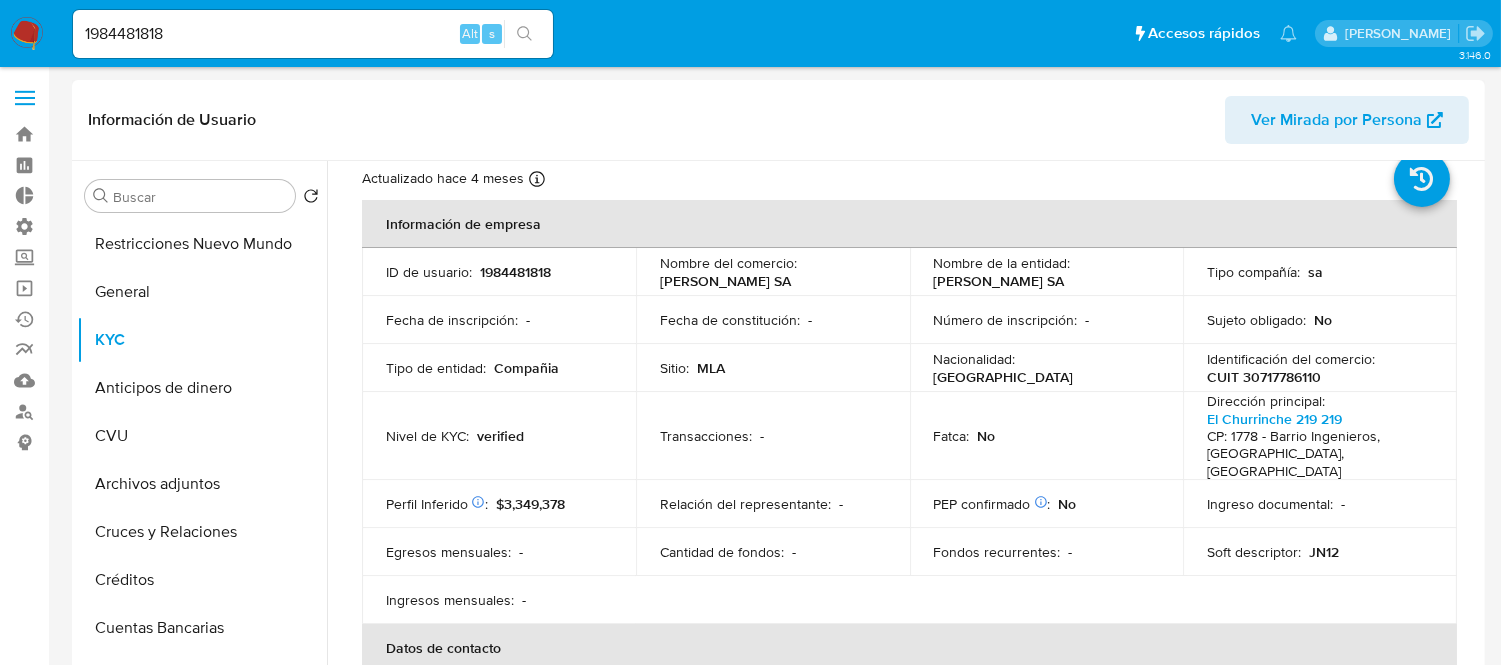 scroll, scrollTop: 111, scrollLeft: 0, axis: vertical 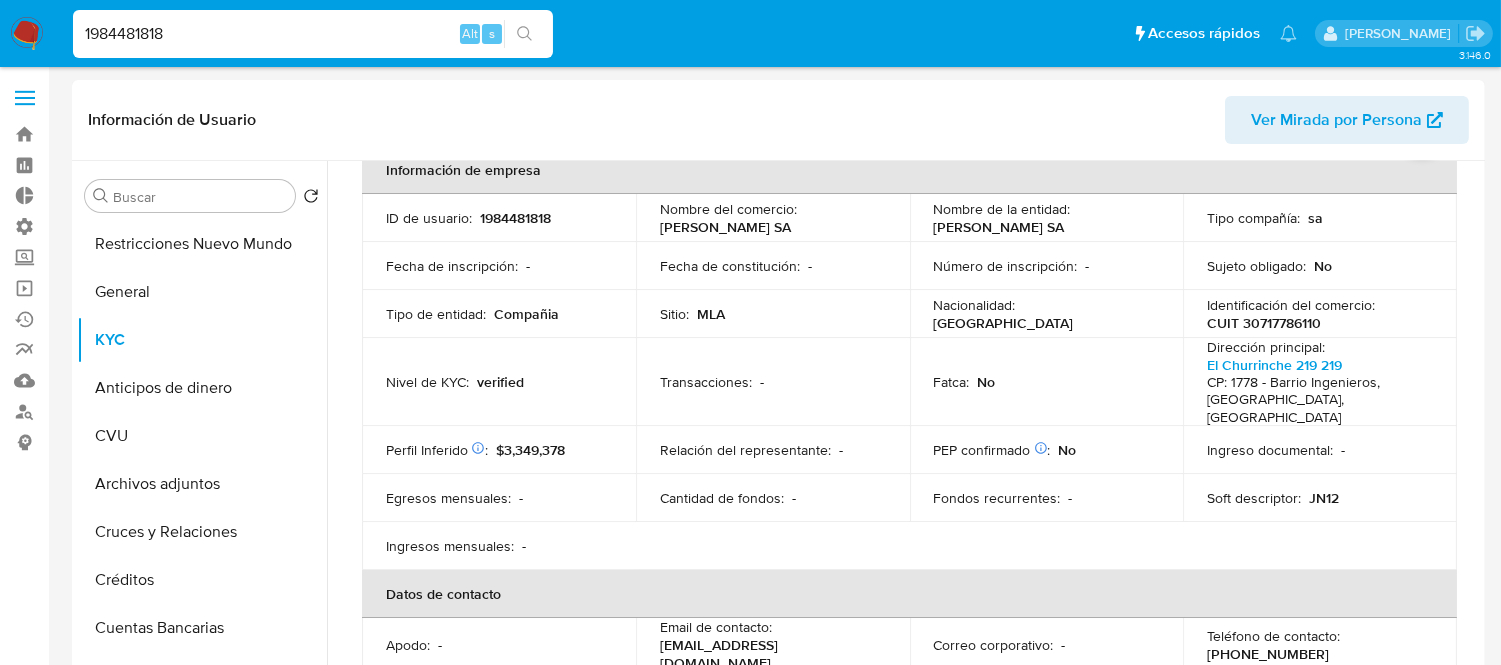click on "1984481818" at bounding box center [313, 34] 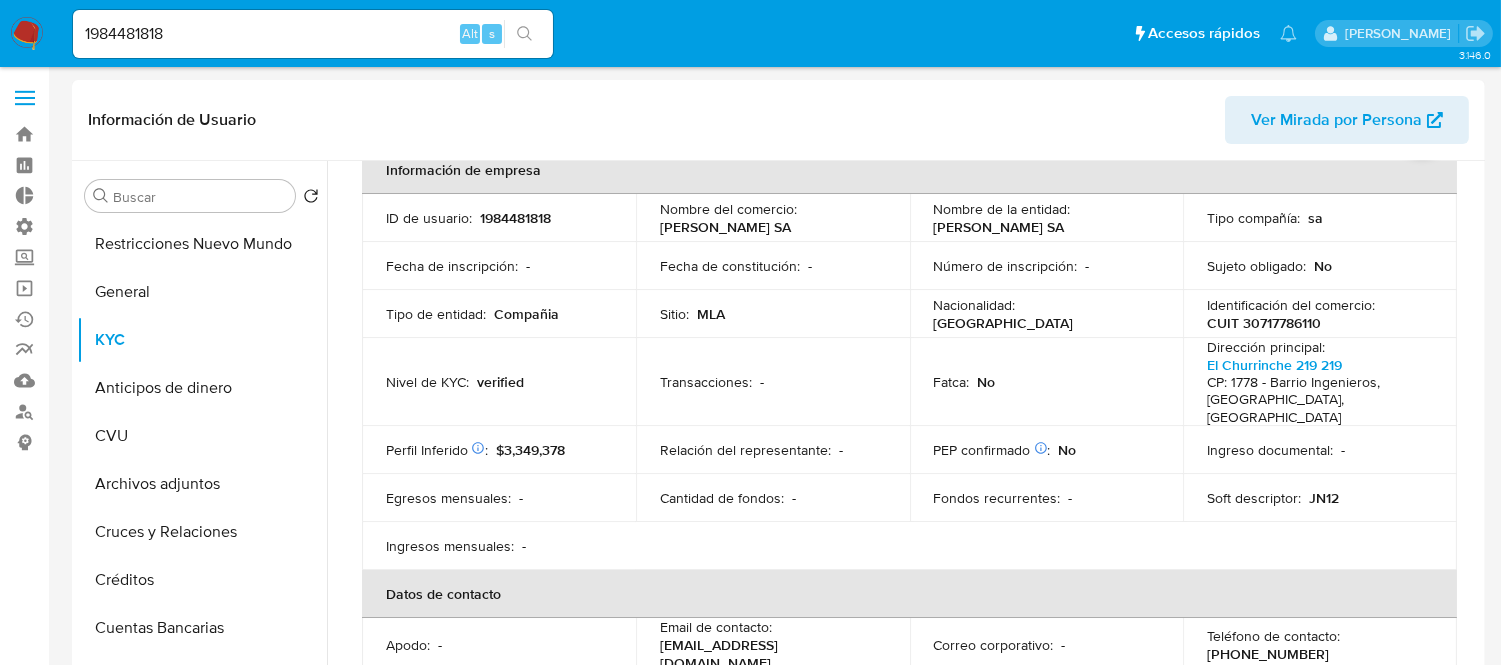 click 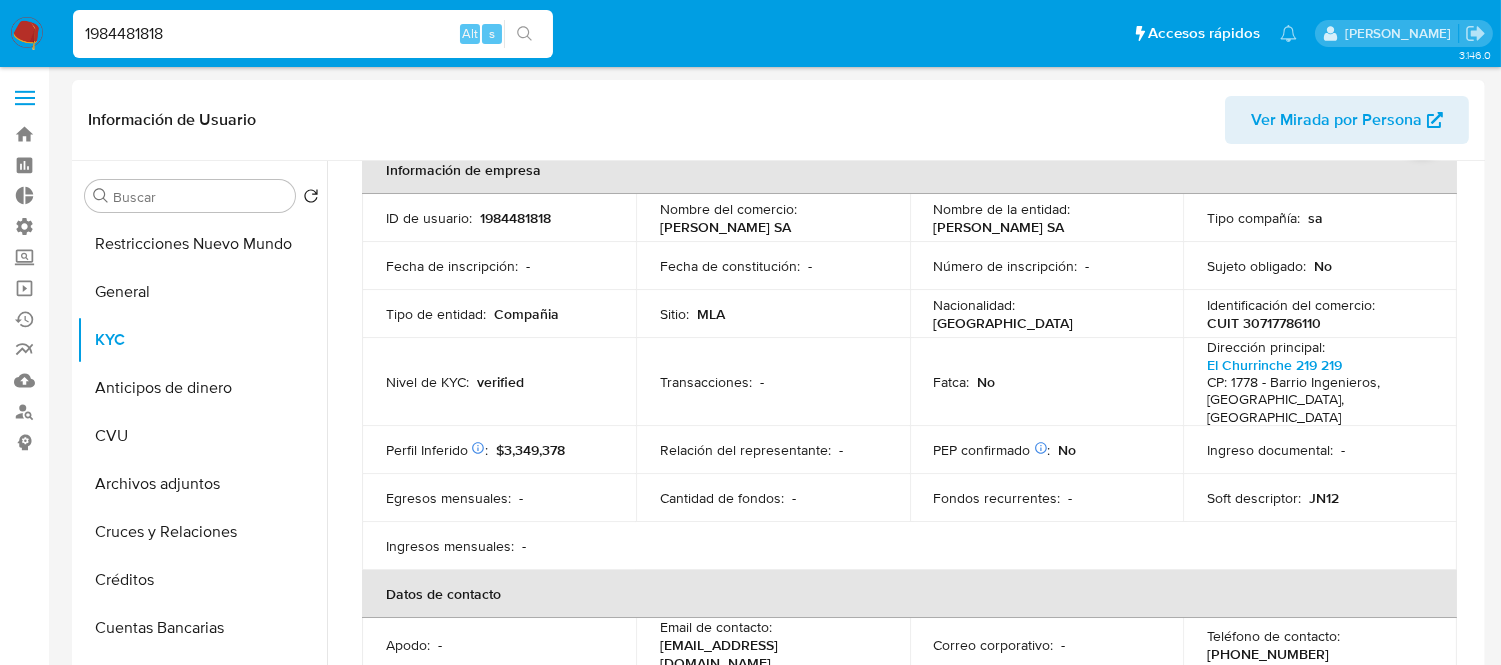click on "1984481818" at bounding box center [313, 34] 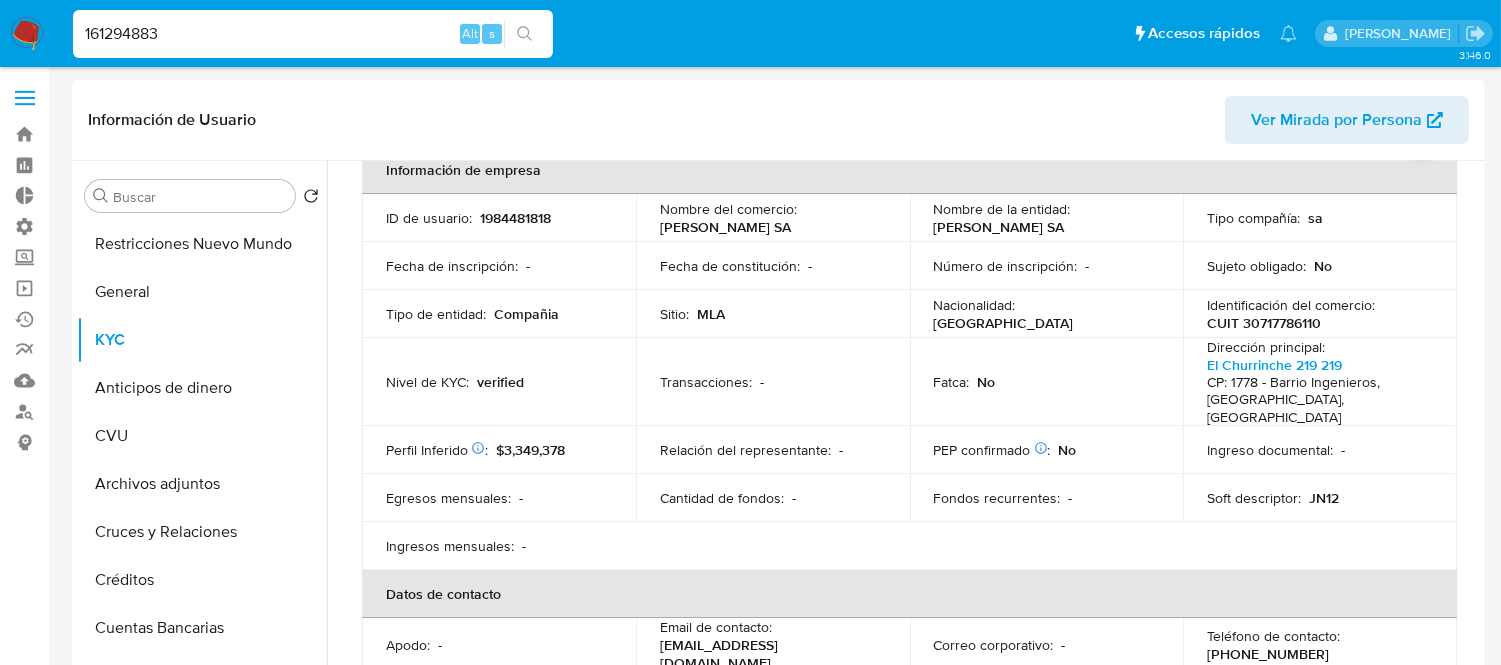 type on "161294883" 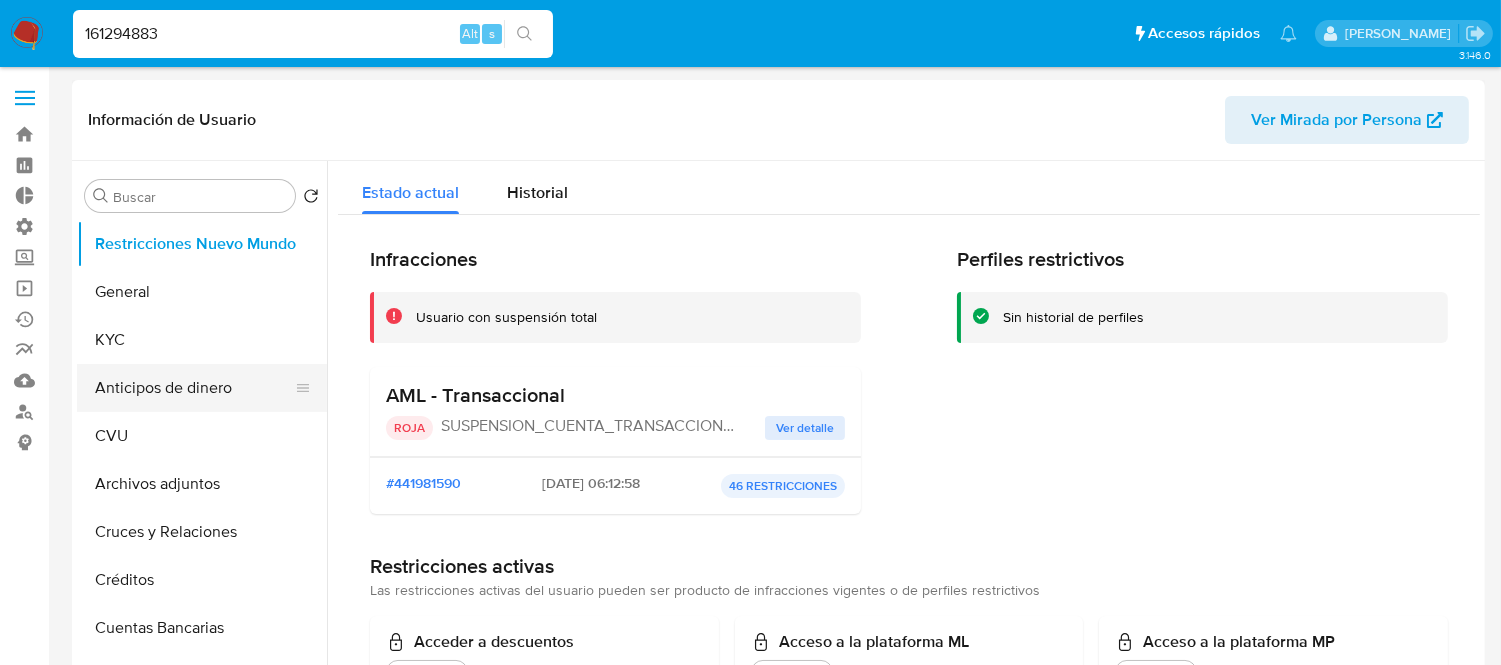 select on "10" 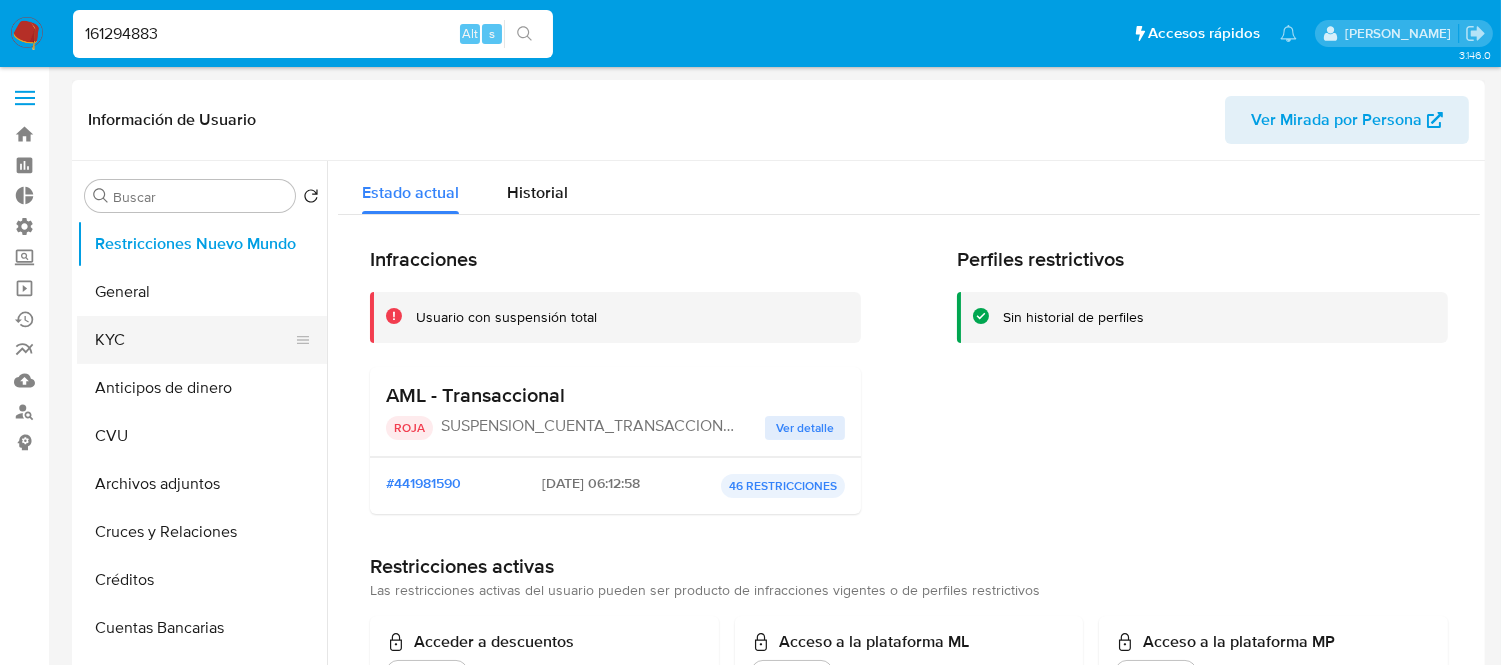 click on "KYC" at bounding box center [194, 340] 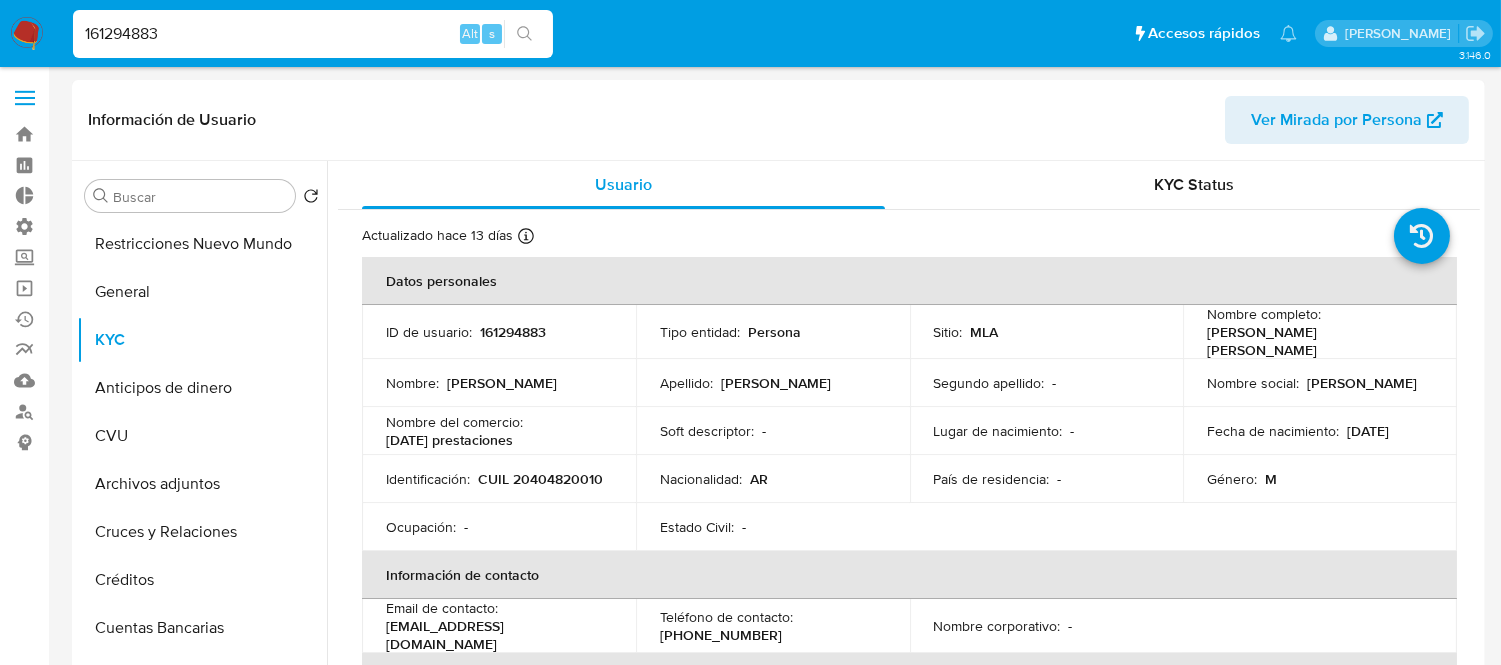 click on "161294883" at bounding box center (313, 34) 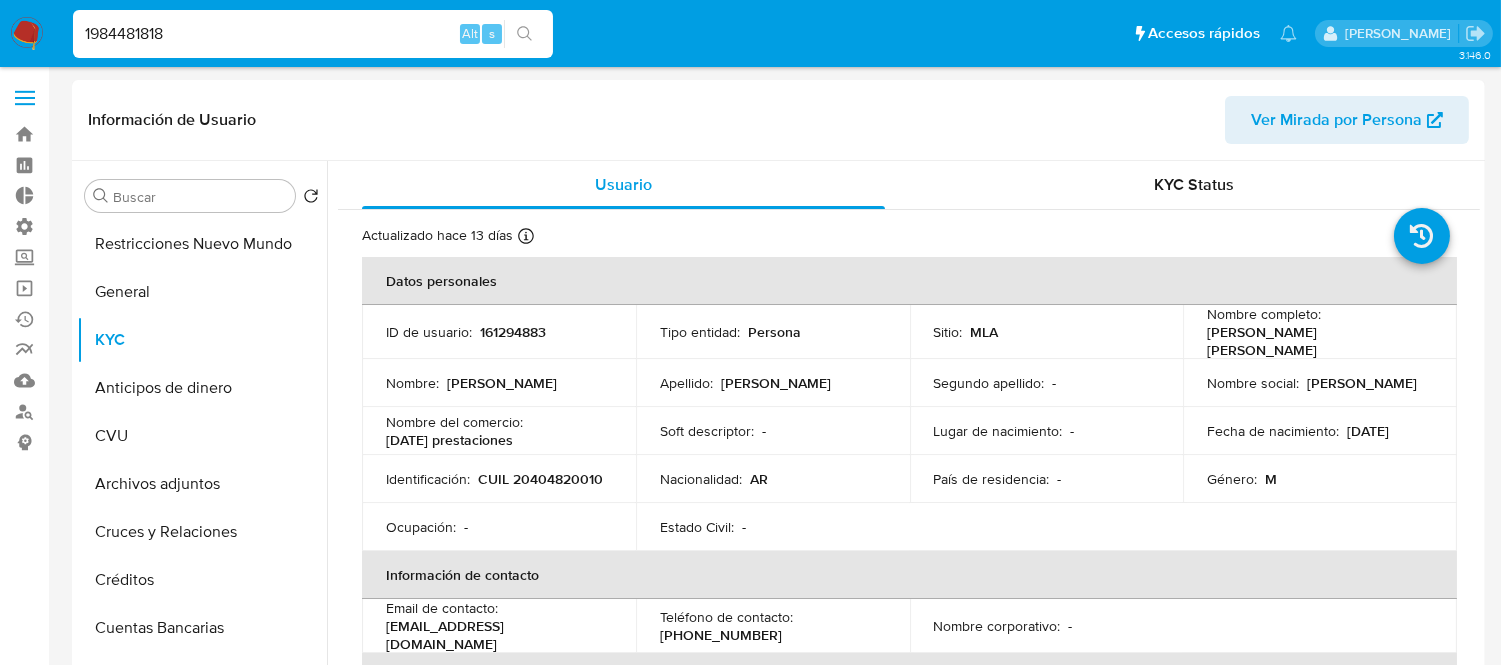 type on "1984481818" 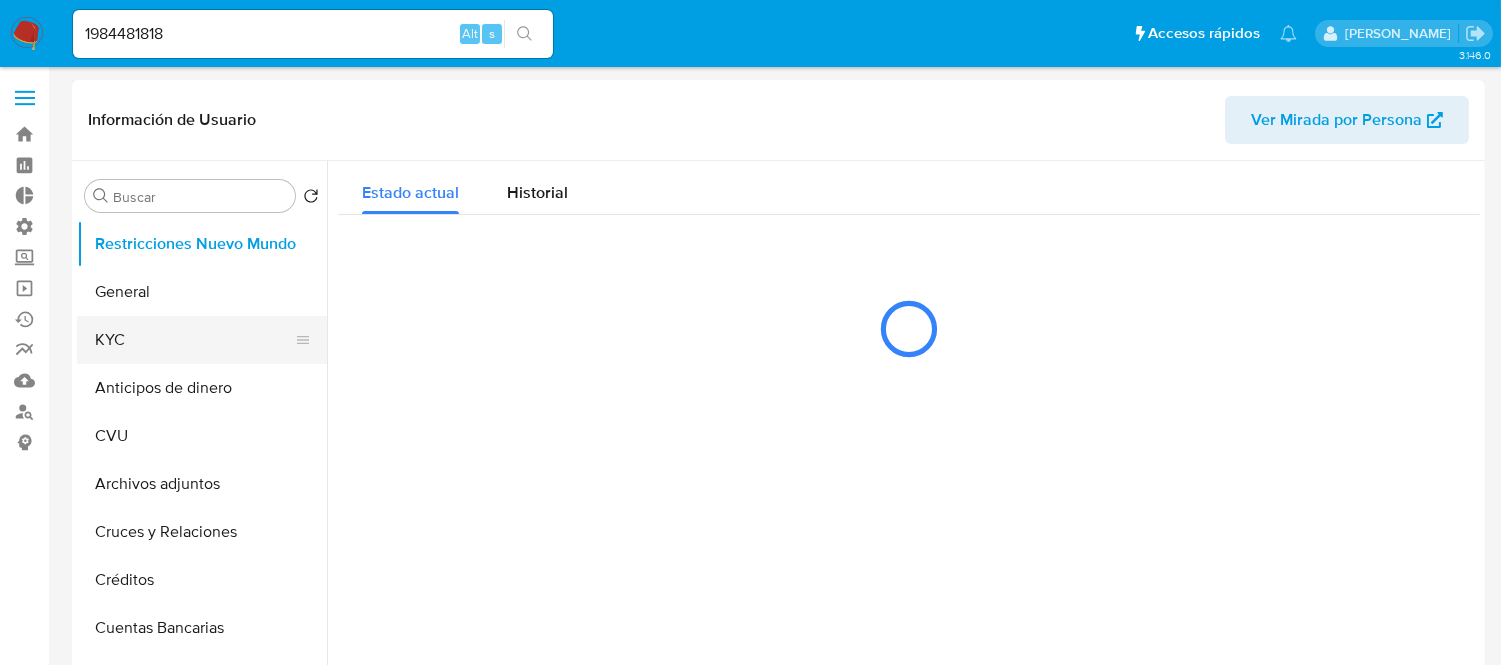 click on "KYC" at bounding box center [194, 340] 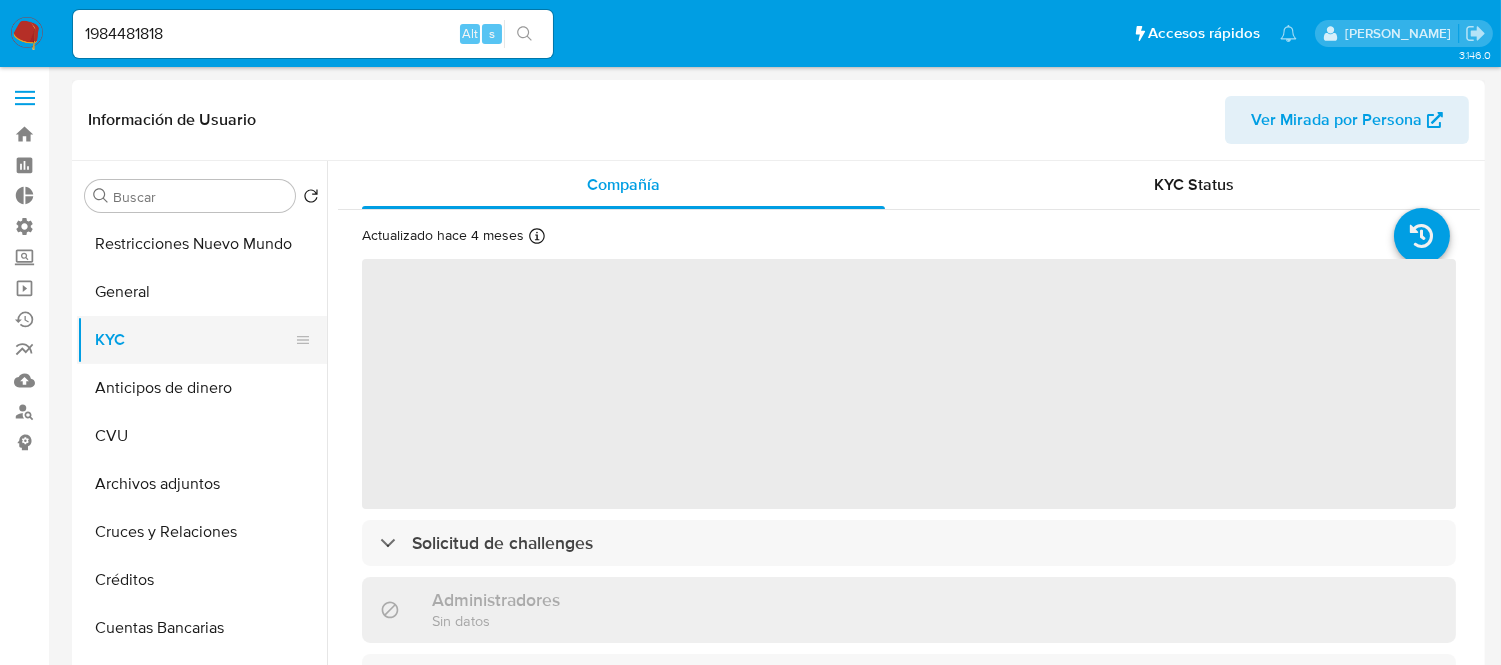 select on "10" 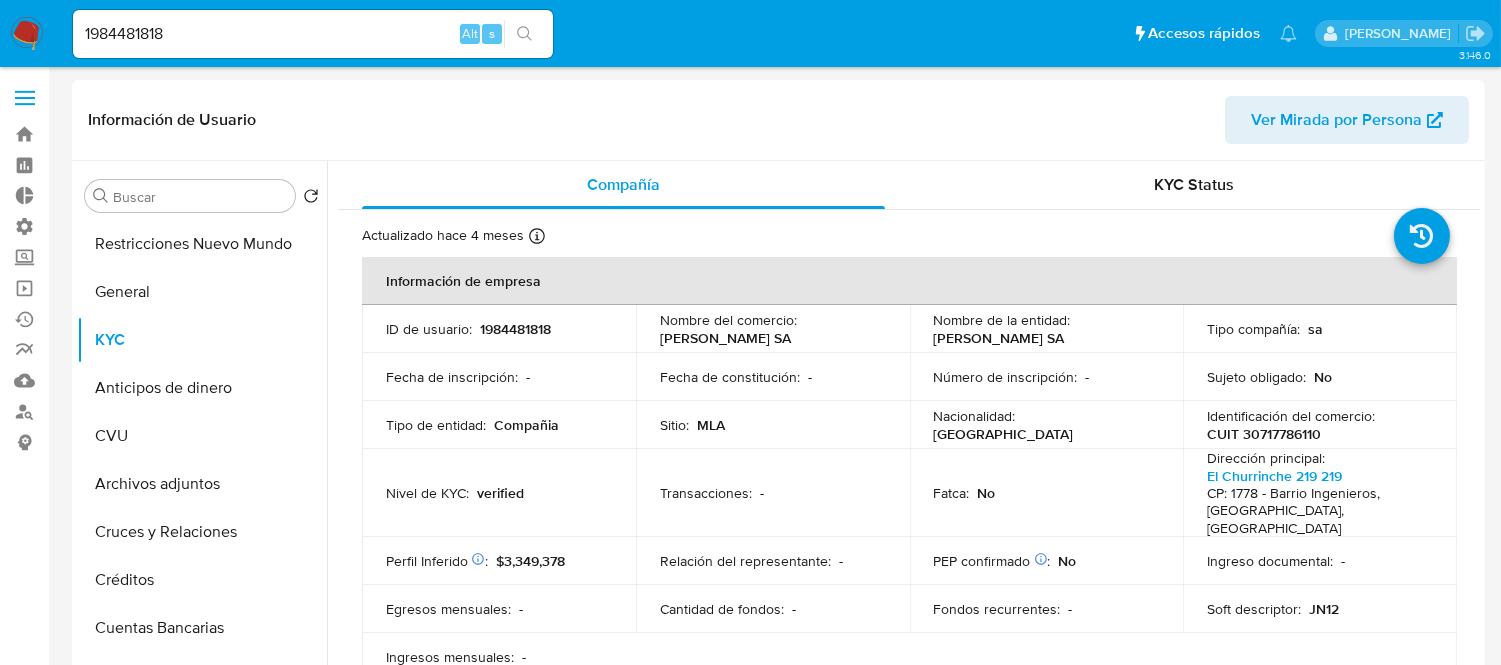 scroll, scrollTop: 444, scrollLeft: 0, axis: vertical 